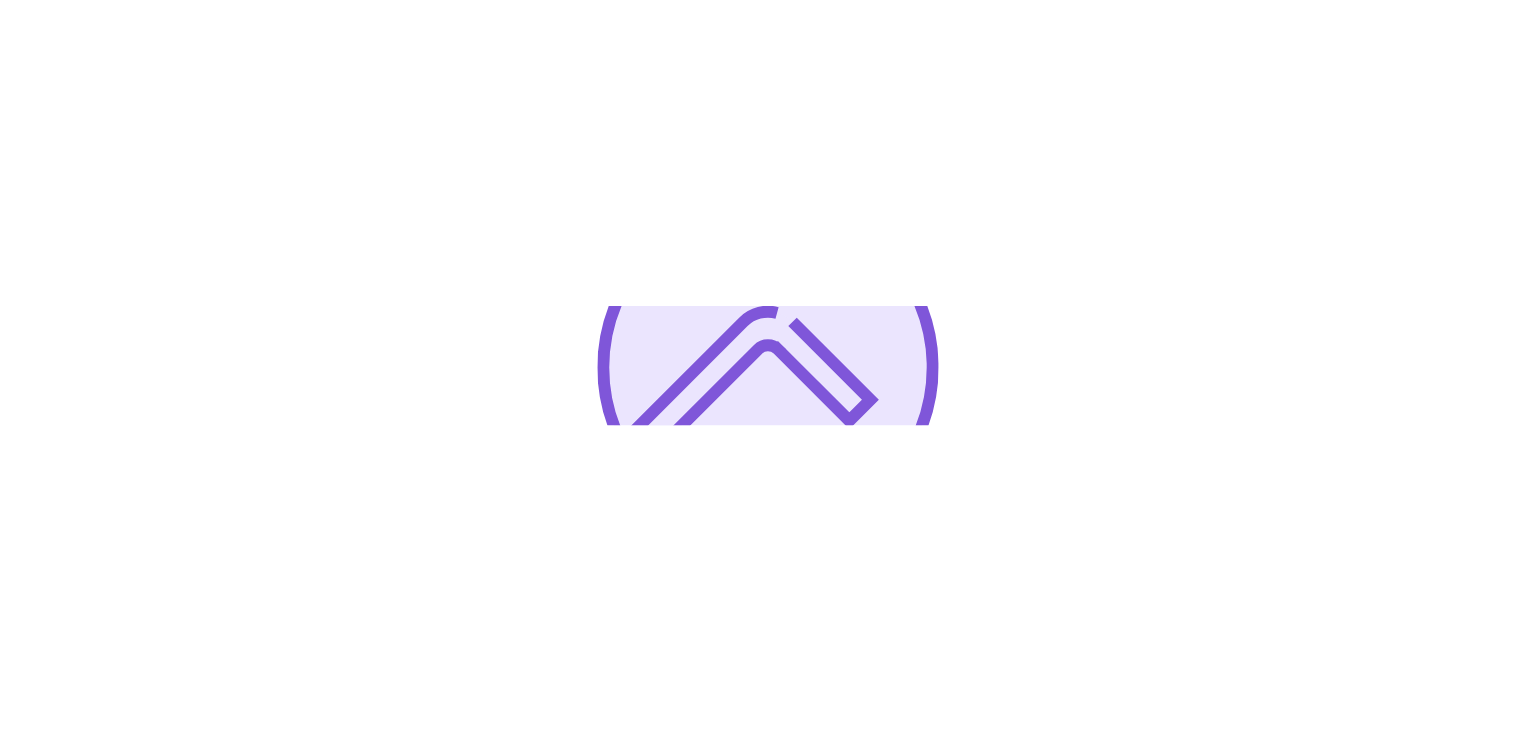 scroll, scrollTop: 0, scrollLeft: 0, axis: both 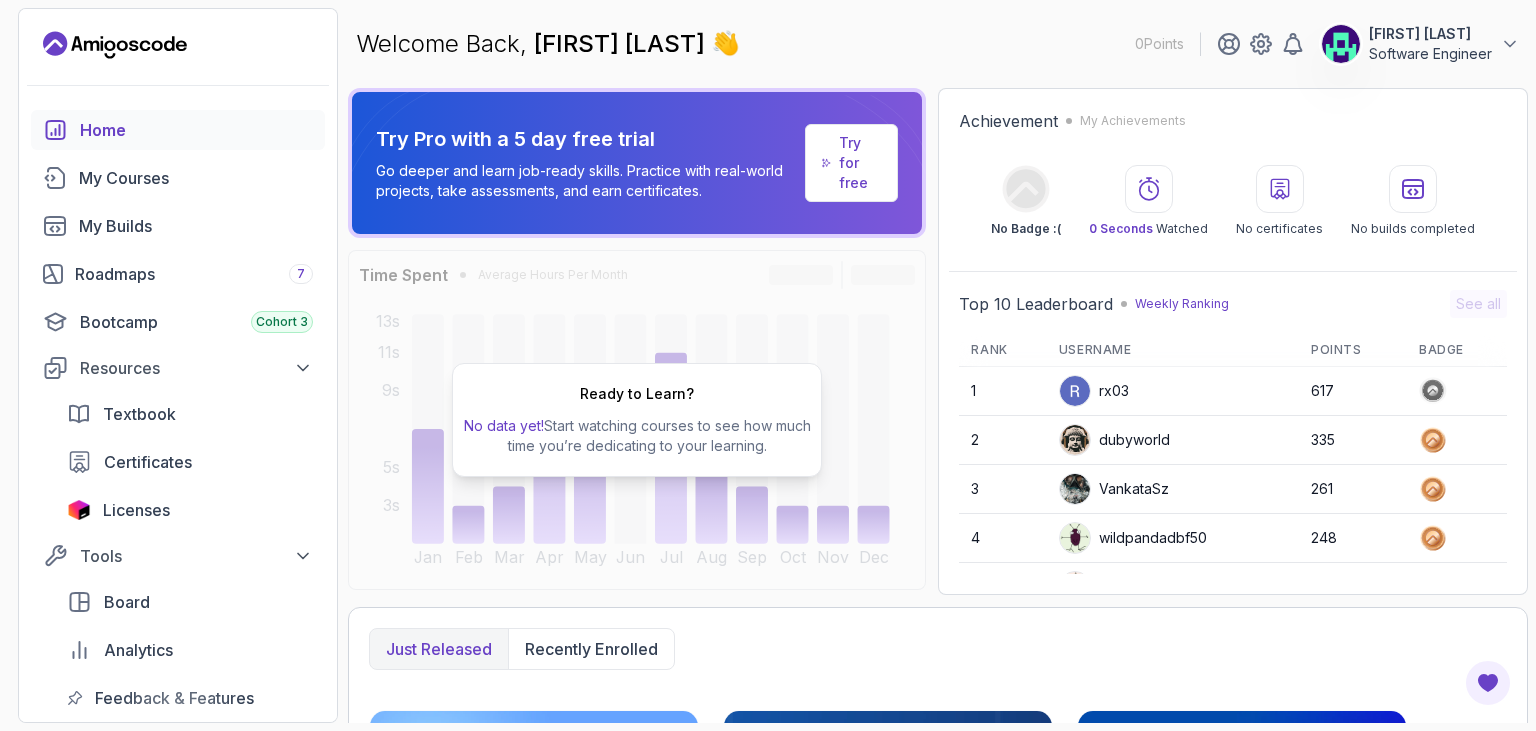 click on "Software Engineer" at bounding box center (1430, 54) 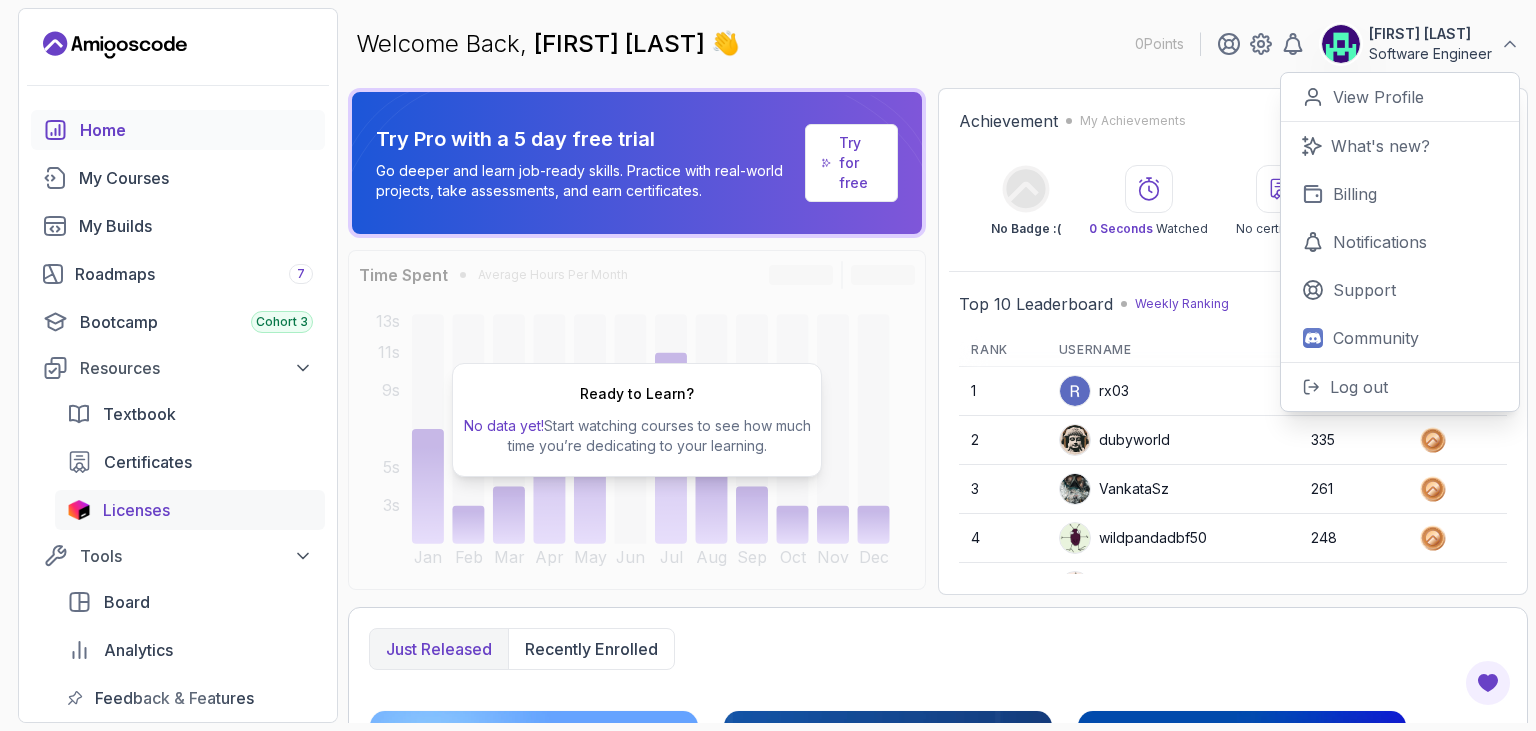 scroll, scrollTop: 222, scrollLeft: 0, axis: vertical 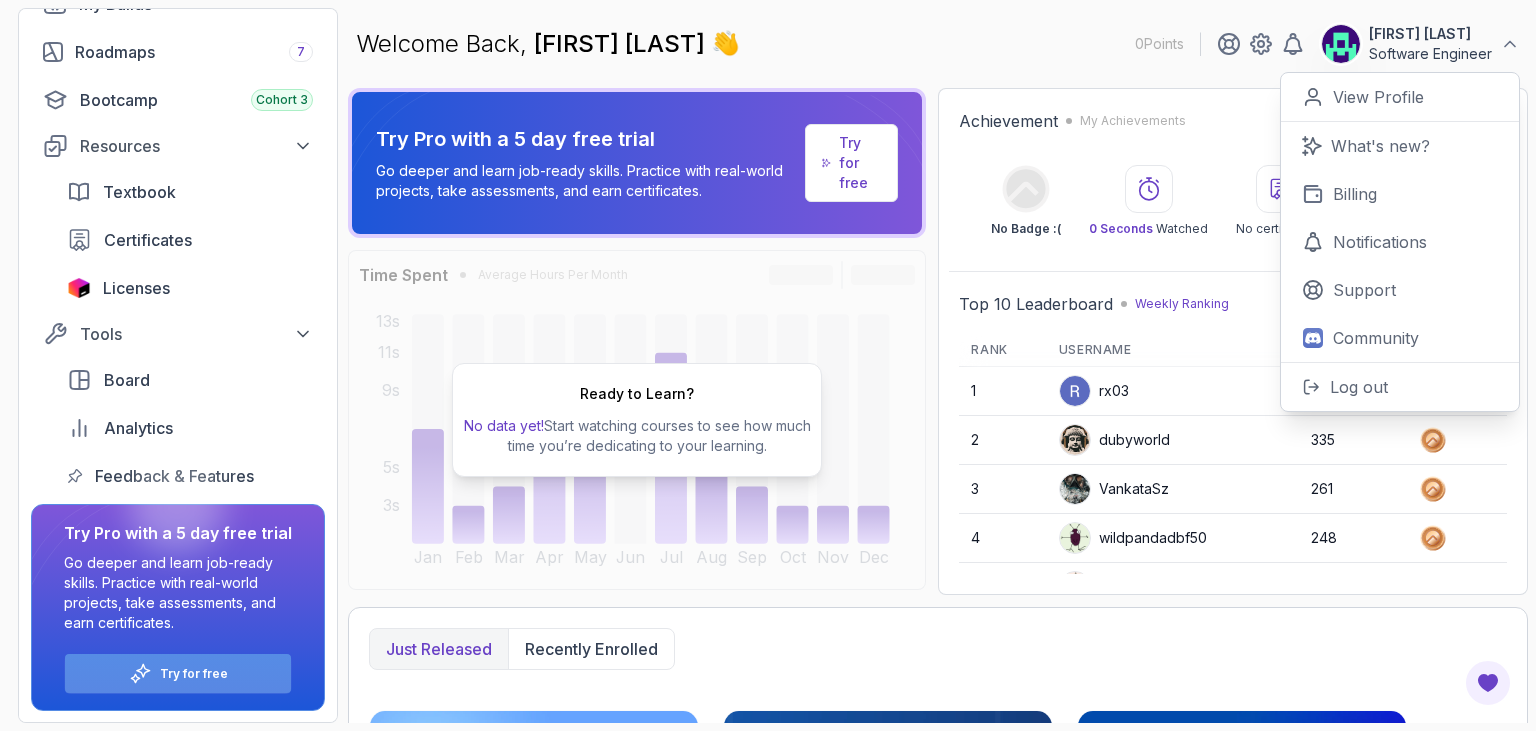 click on "Try for free" at bounding box center [194, 674] 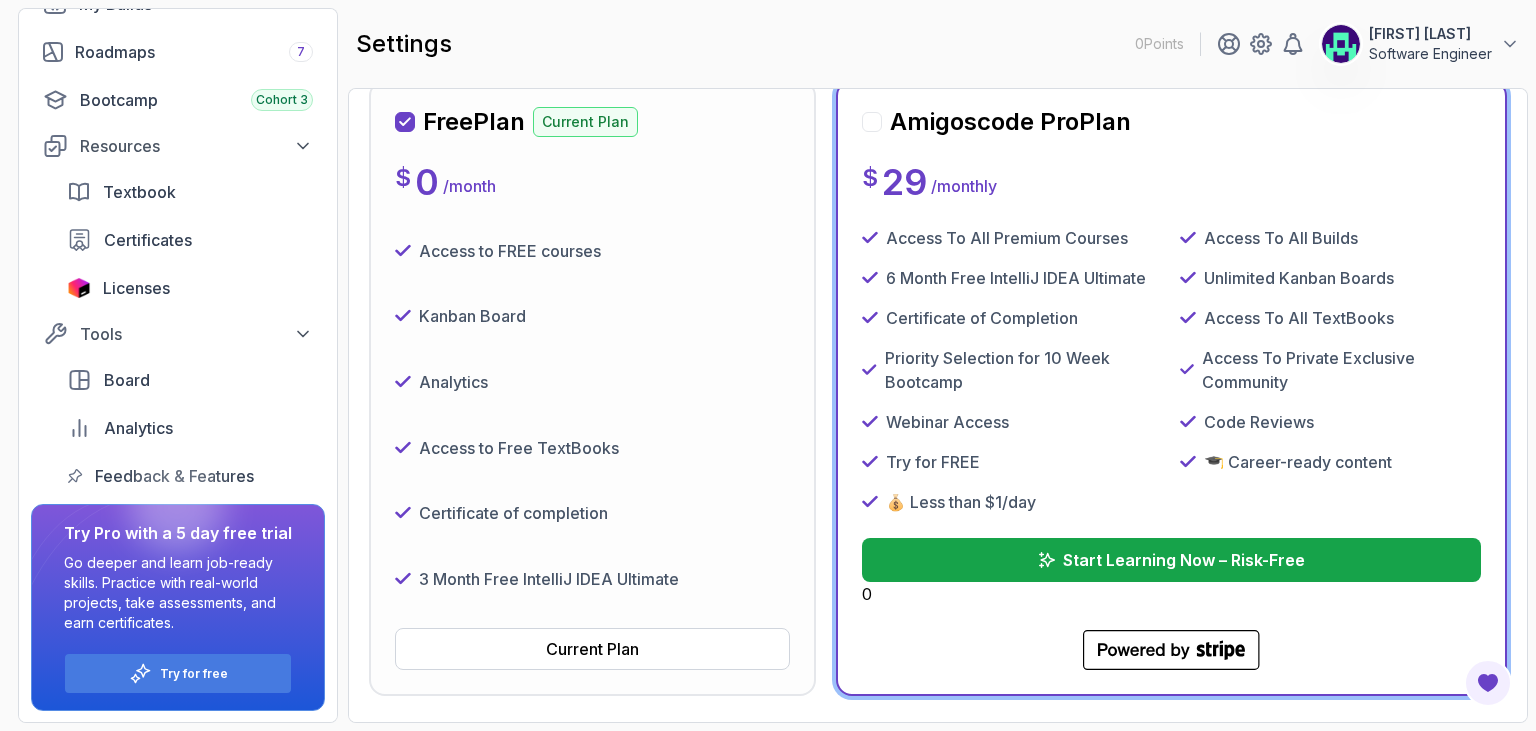 scroll, scrollTop: 115, scrollLeft: 0, axis: vertical 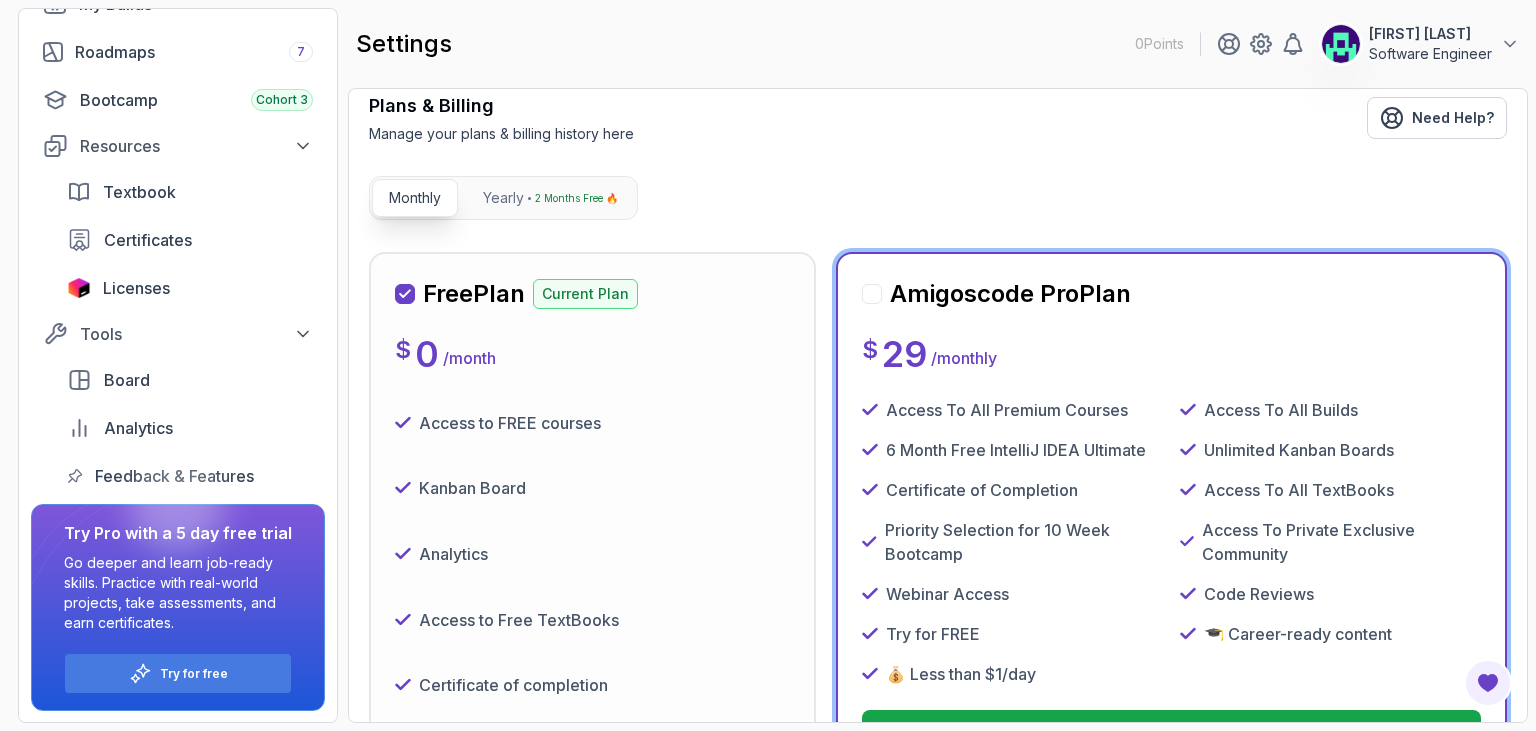 click on "$ 29 / monthly" at bounding box center (1171, 354) 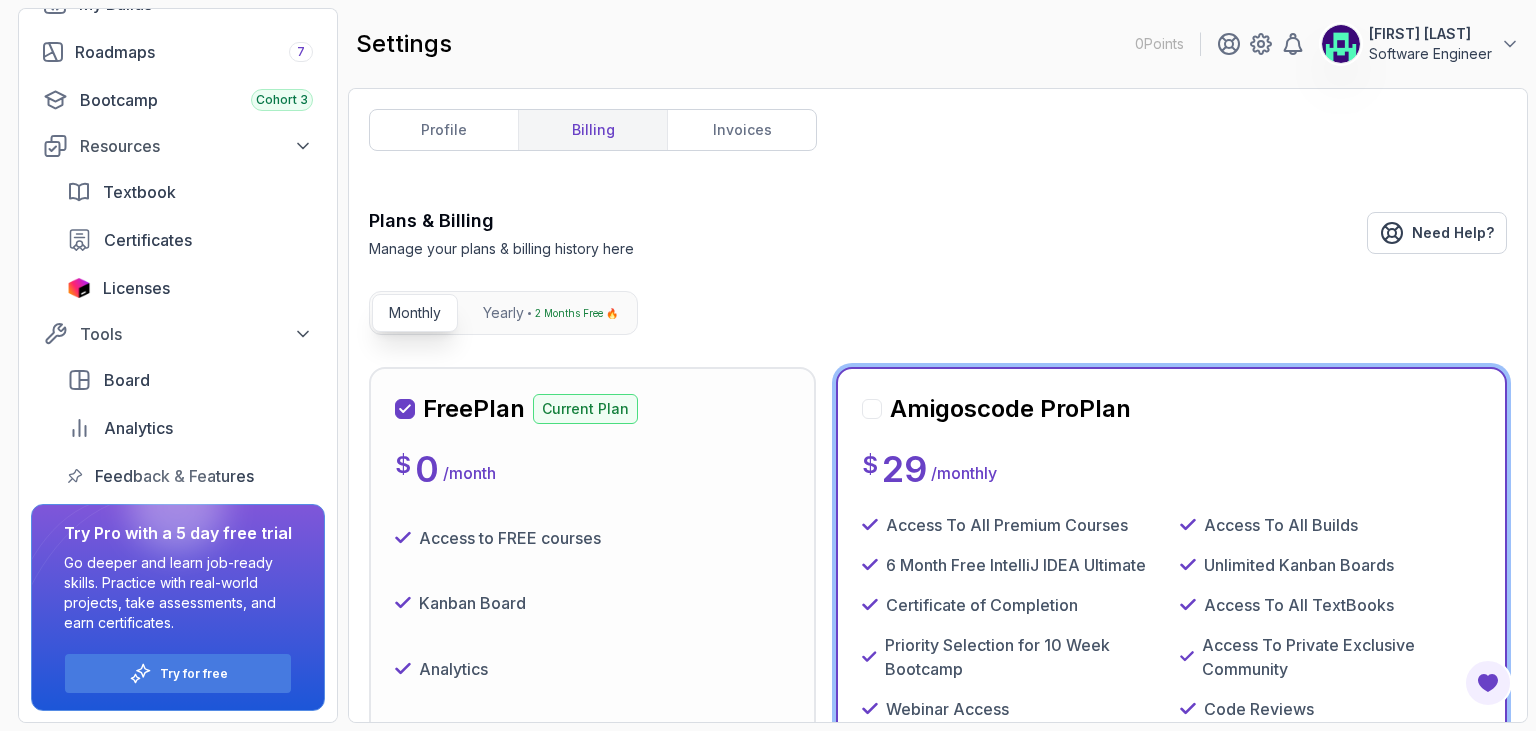 scroll, scrollTop: 0, scrollLeft: 0, axis: both 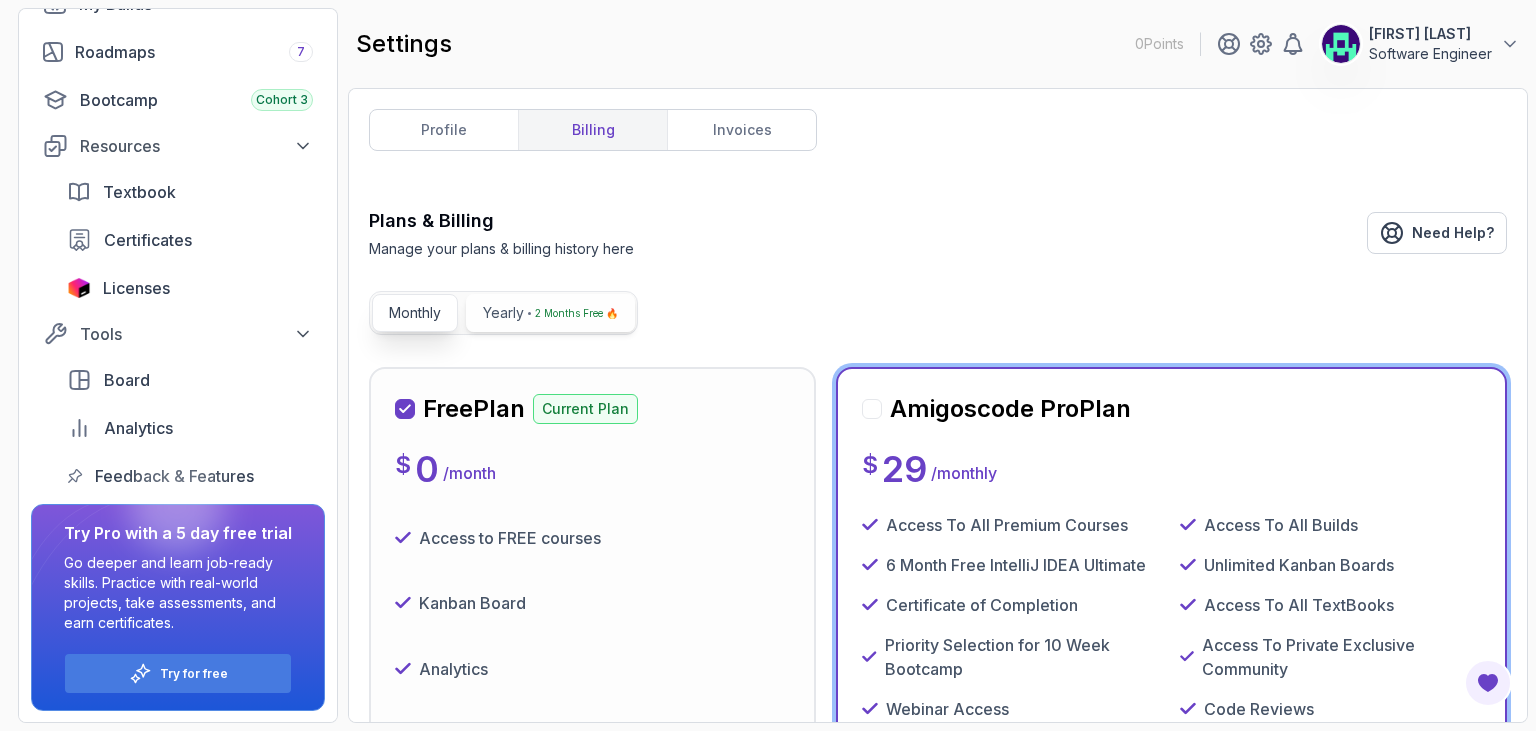 click on "Yearly 2 Months Free 🔥" at bounding box center (550, 313) 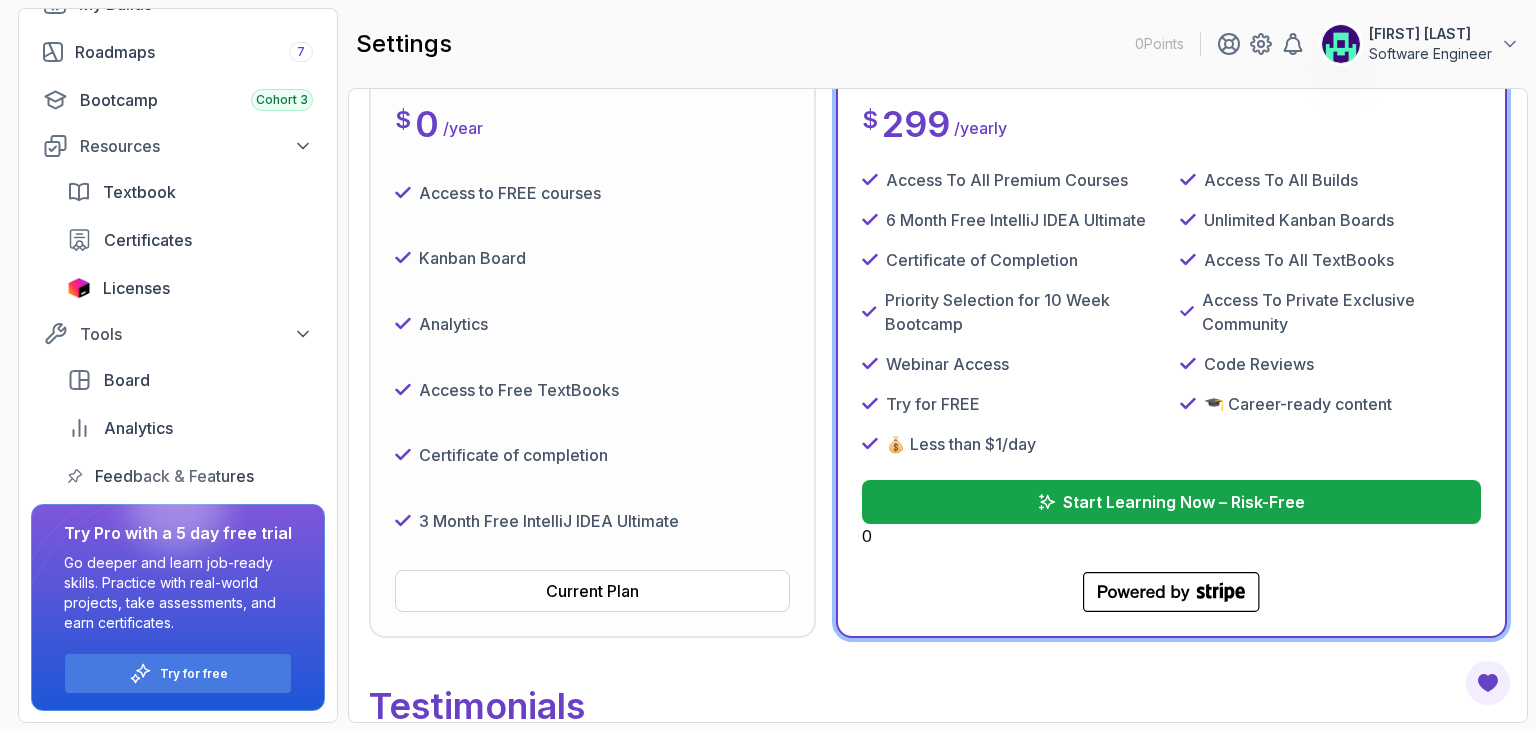 scroll, scrollTop: 230, scrollLeft: 0, axis: vertical 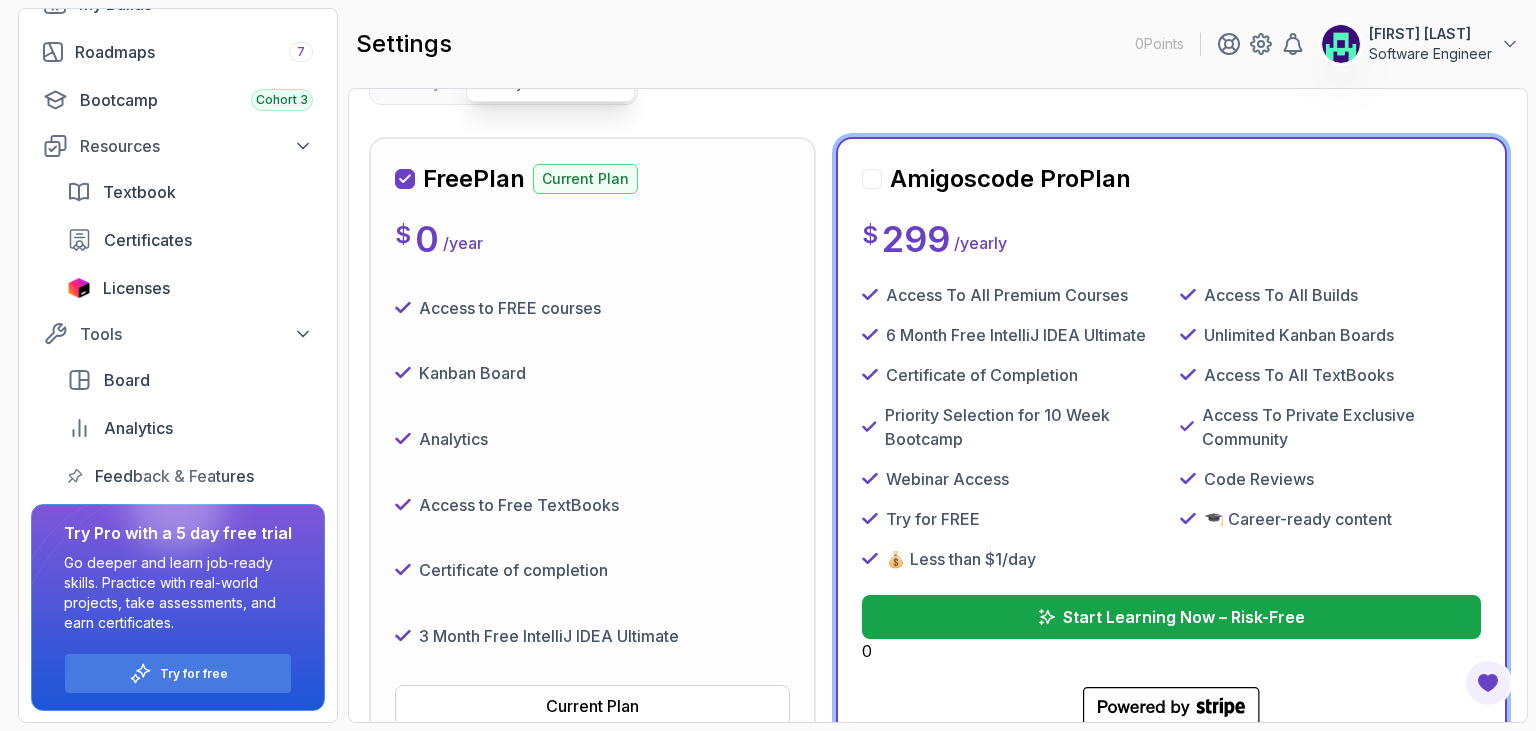 click at bounding box center (872, 179) 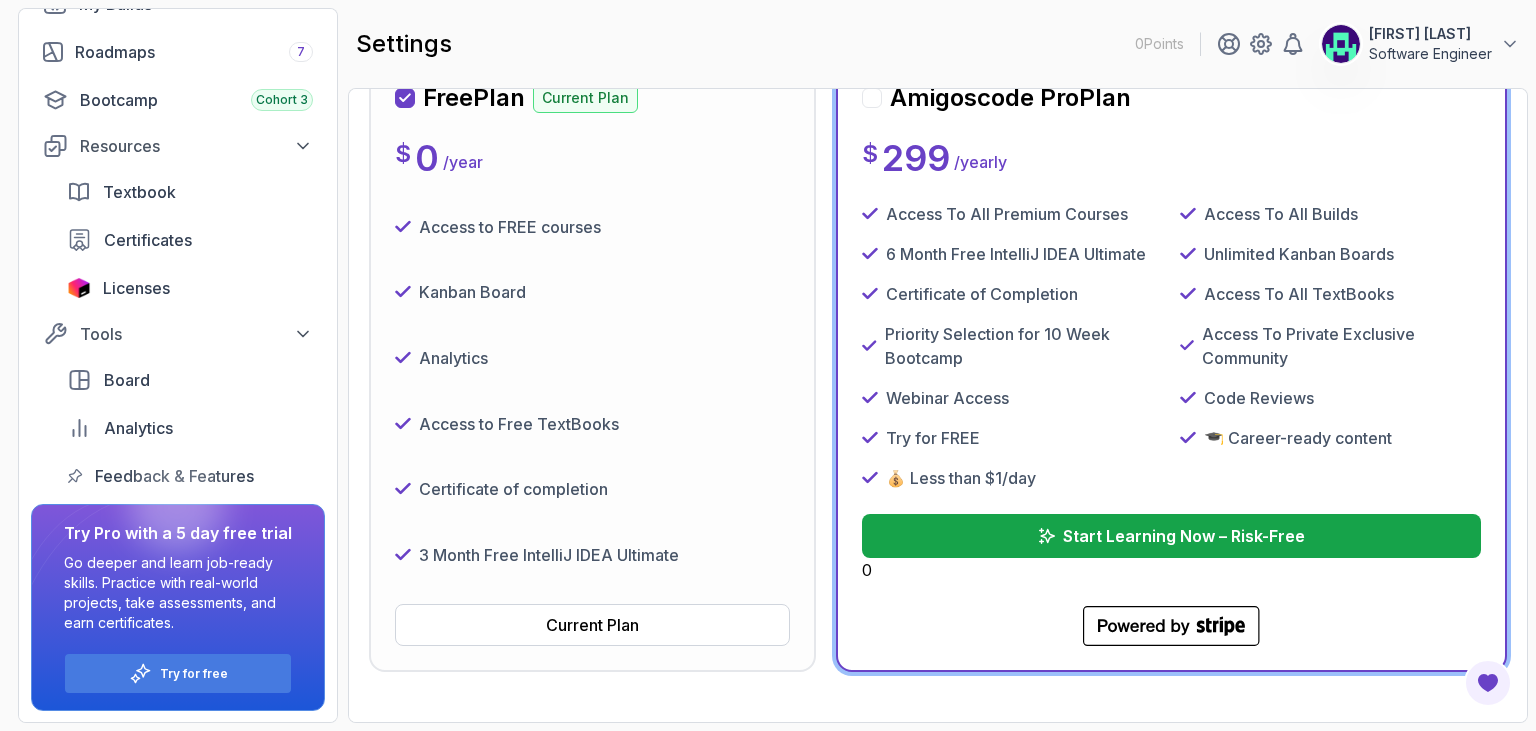 scroll, scrollTop: 345, scrollLeft: 0, axis: vertical 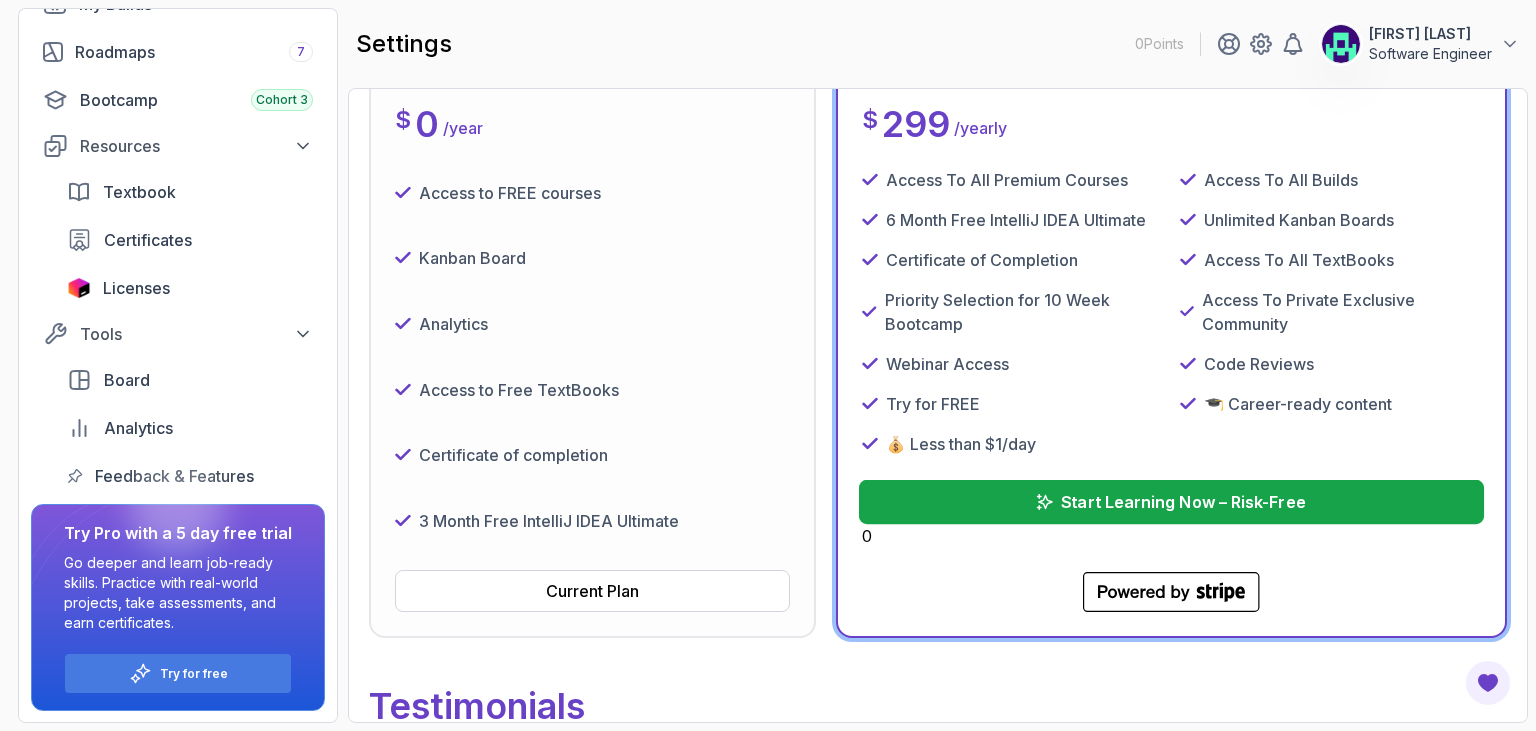 click on "Start Learning Now – Risk-Free" at bounding box center (1171, 502) 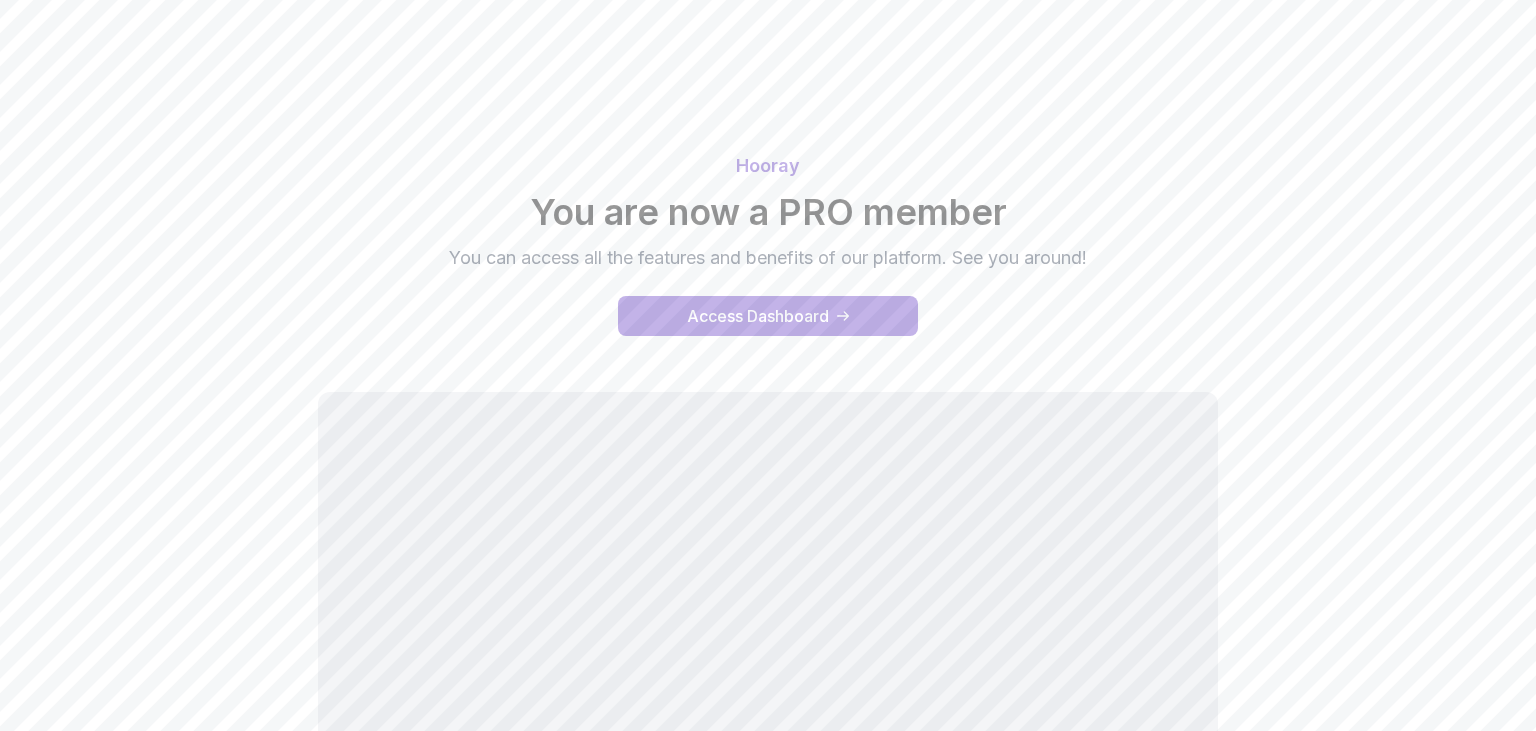 scroll, scrollTop: 0, scrollLeft: 0, axis: both 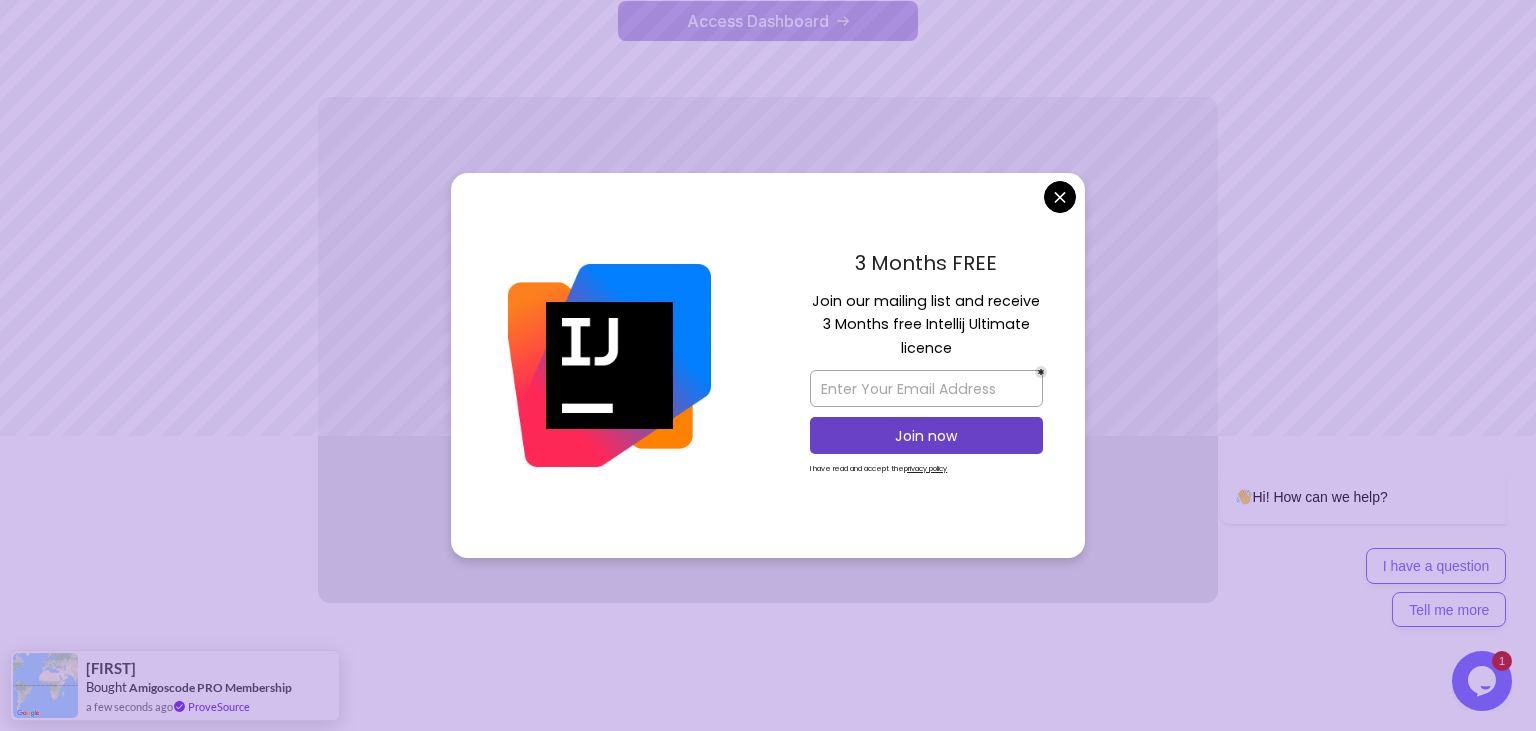 click on "Hooray You are now a PRO member   You can access all the features and benefits of our platform. See you around! Access Dashboard
[FIRST] [LAST]   Amigoscode PRO Membership a few seconds ago     ProveSource" at bounding box center (768, 218) 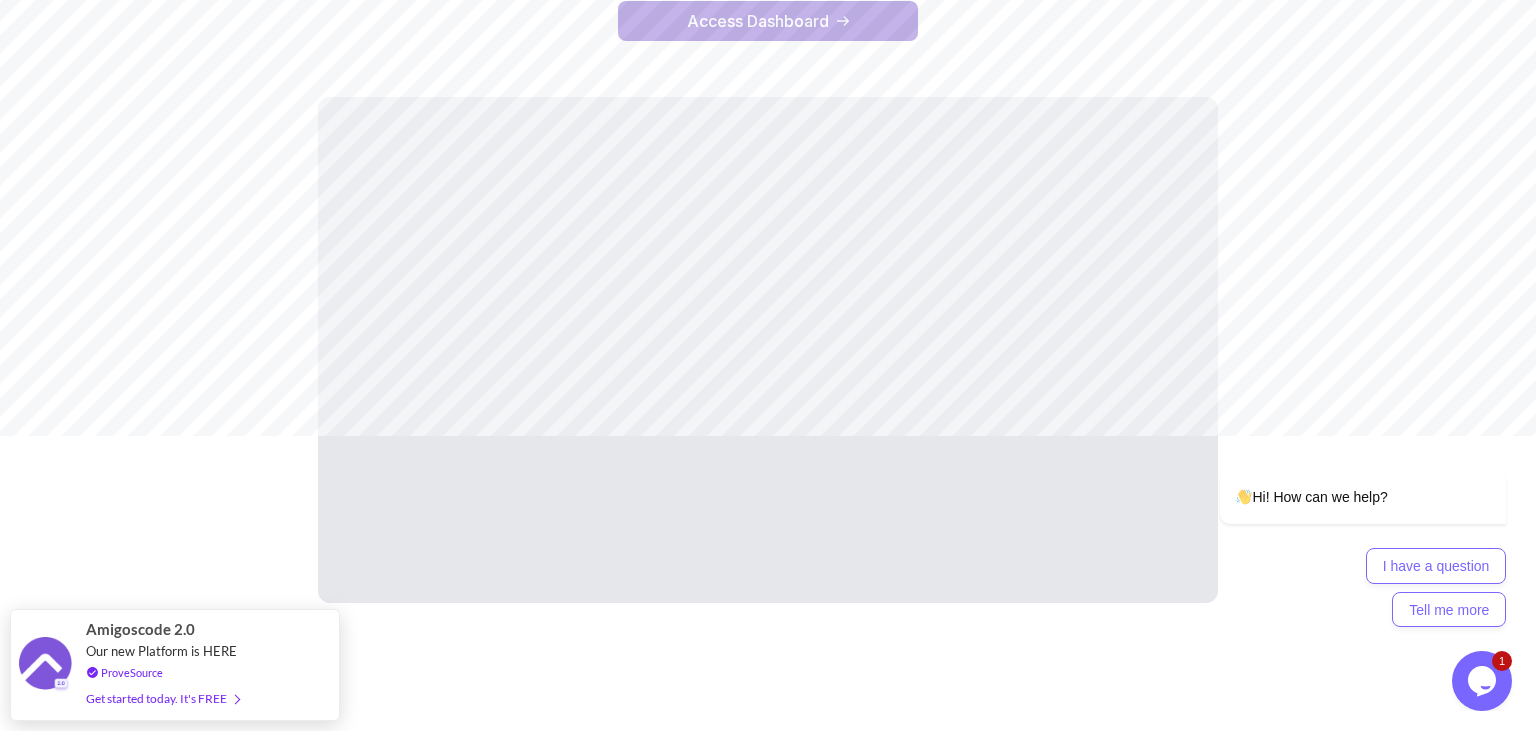 click on "Hooray You are now a PRO member   You can access all the features and benefits of our platform. See you around! Access Dashboard" at bounding box center [768, 234] 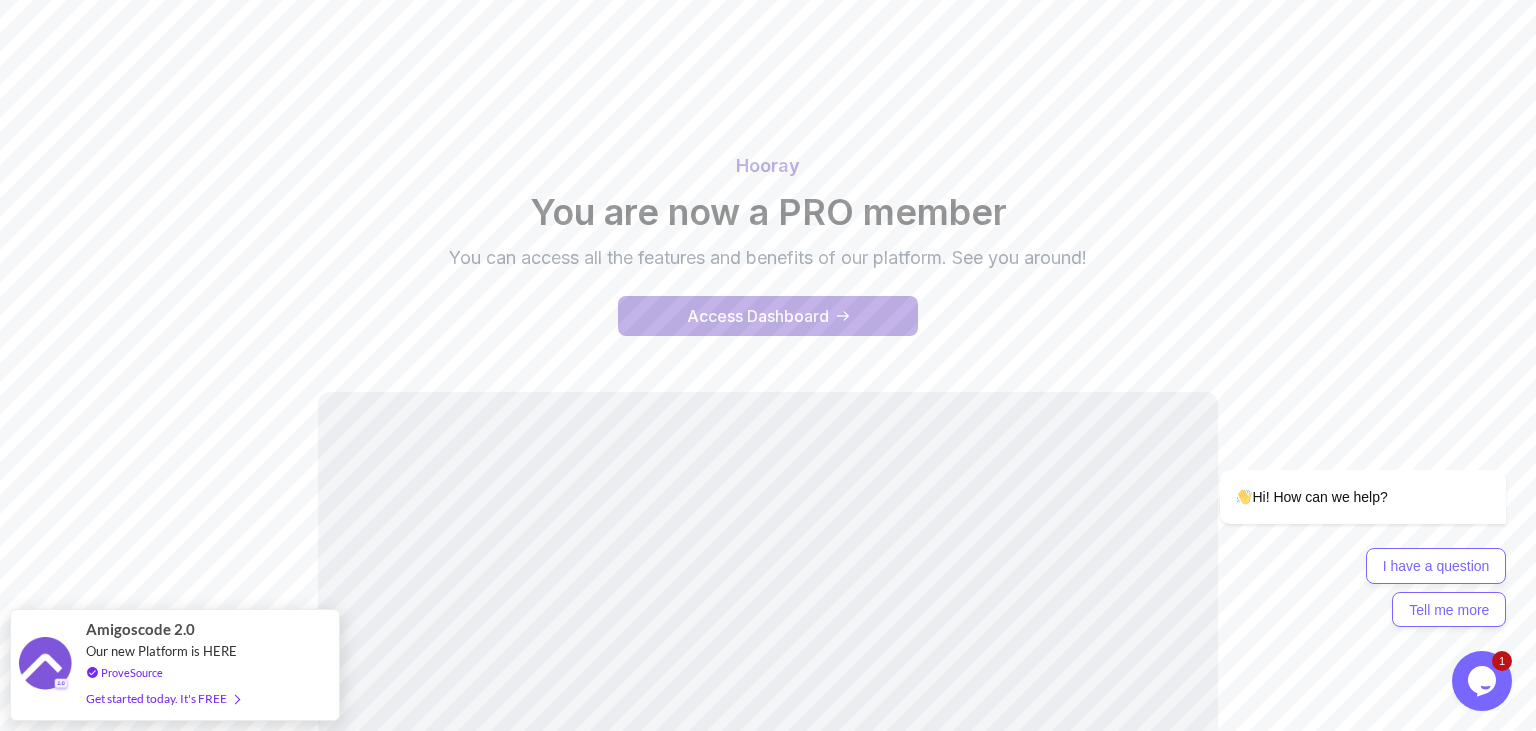 scroll, scrollTop: 295, scrollLeft: 0, axis: vertical 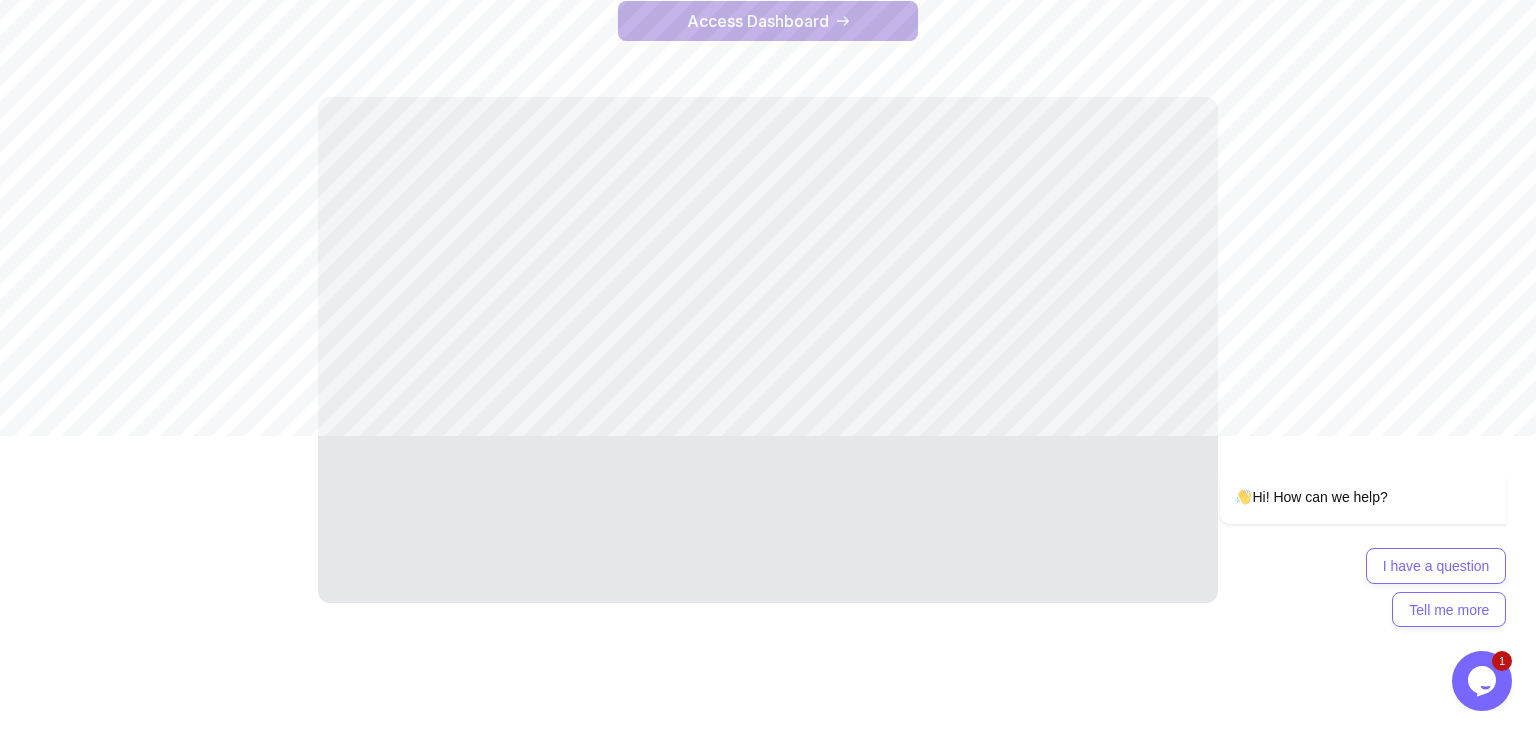 click on "Hooray You are now a PRO member   You can access all the features and benefits of our platform. See you around! Access Dashboard" at bounding box center [768, 234] 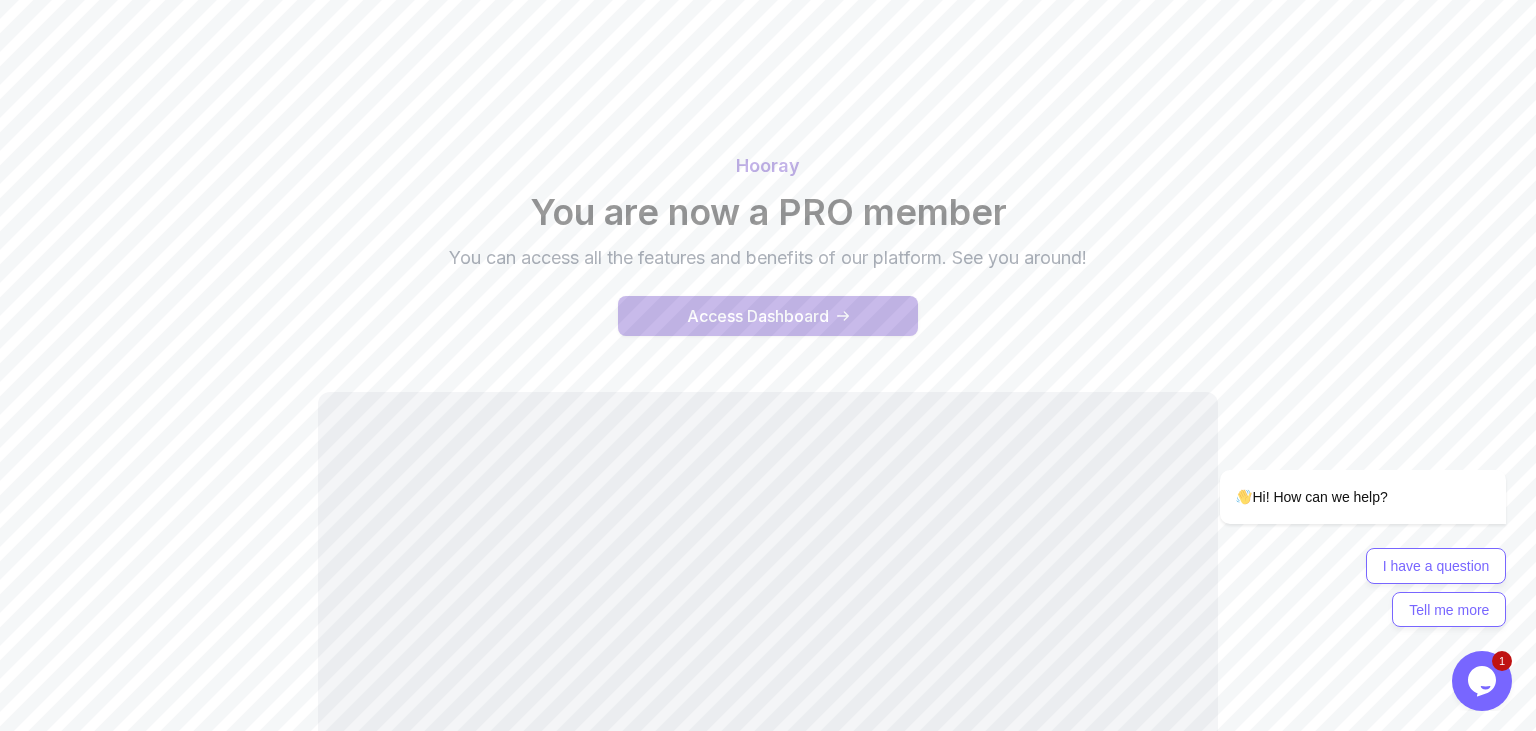 click on "Access Dashboard" at bounding box center (768, 316) 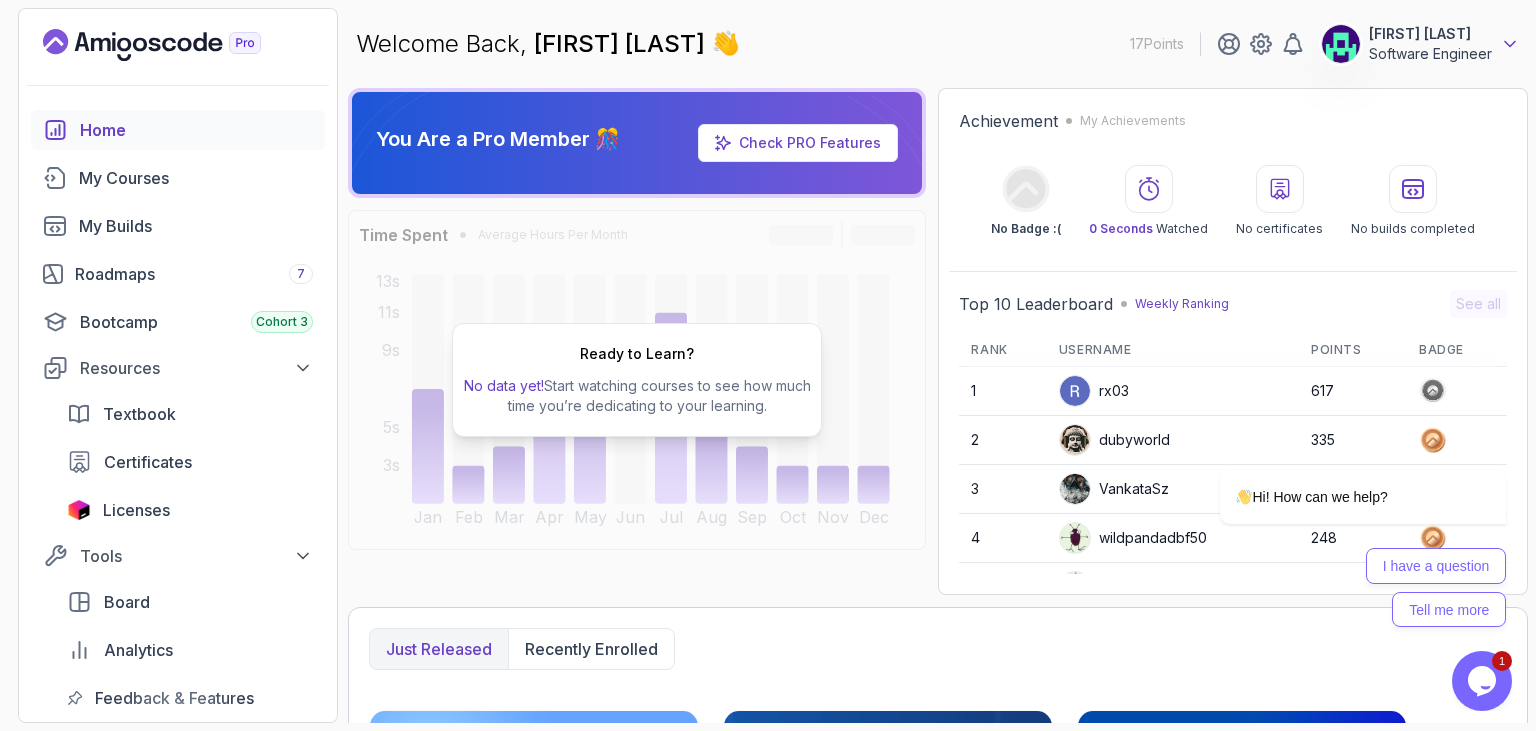 click 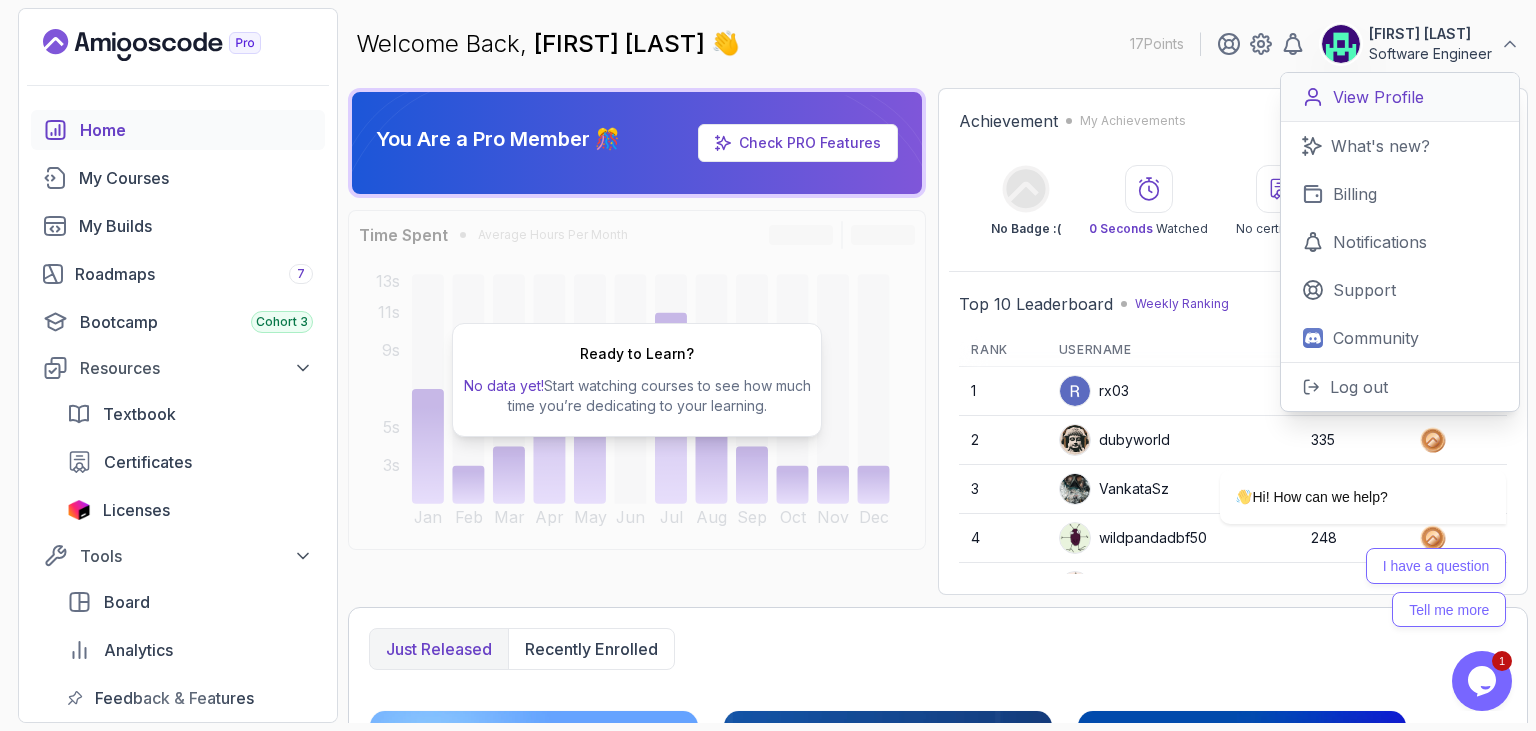 click on "View Profile" at bounding box center (1400, 97) 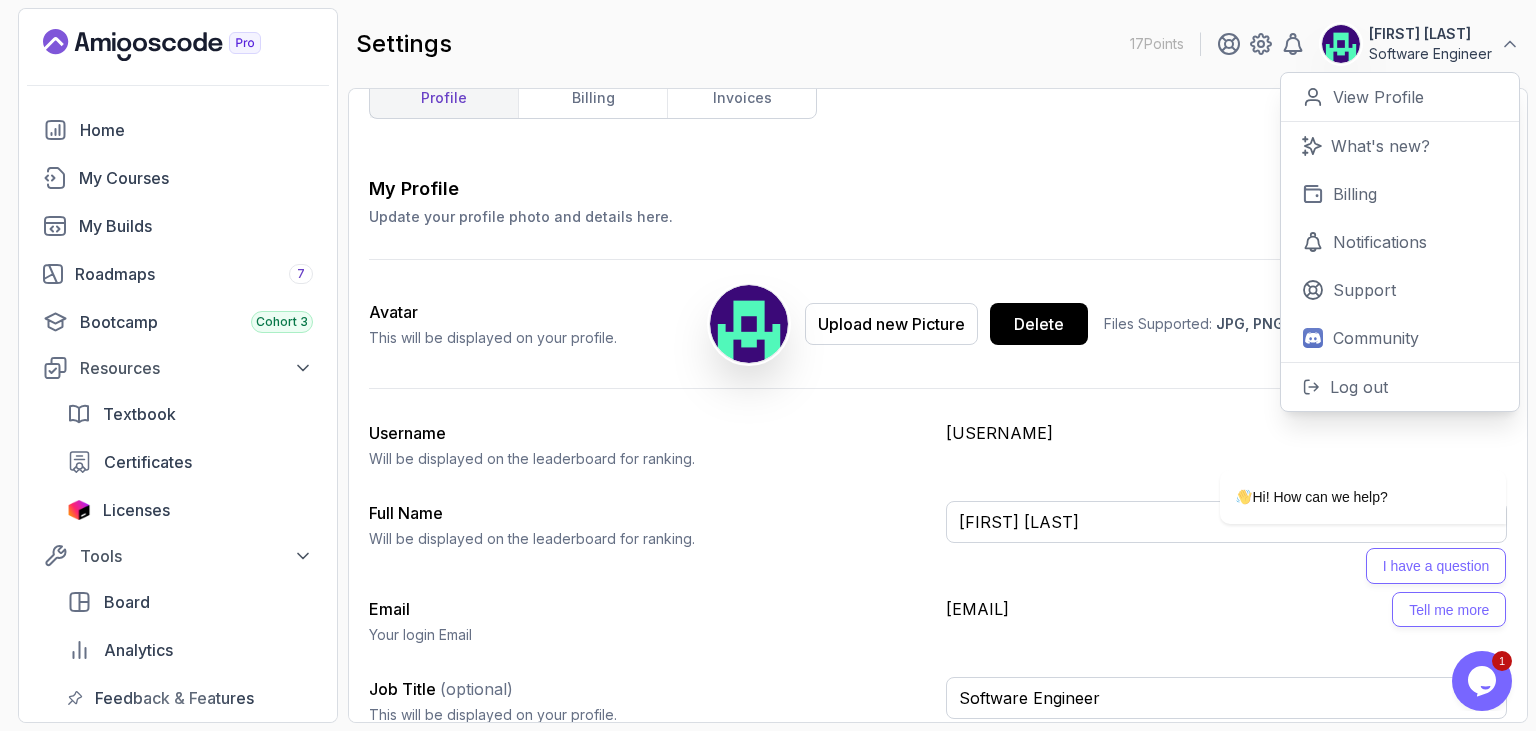 scroll, scrollTop: 48, scrollLeft: 0, axis: vertical 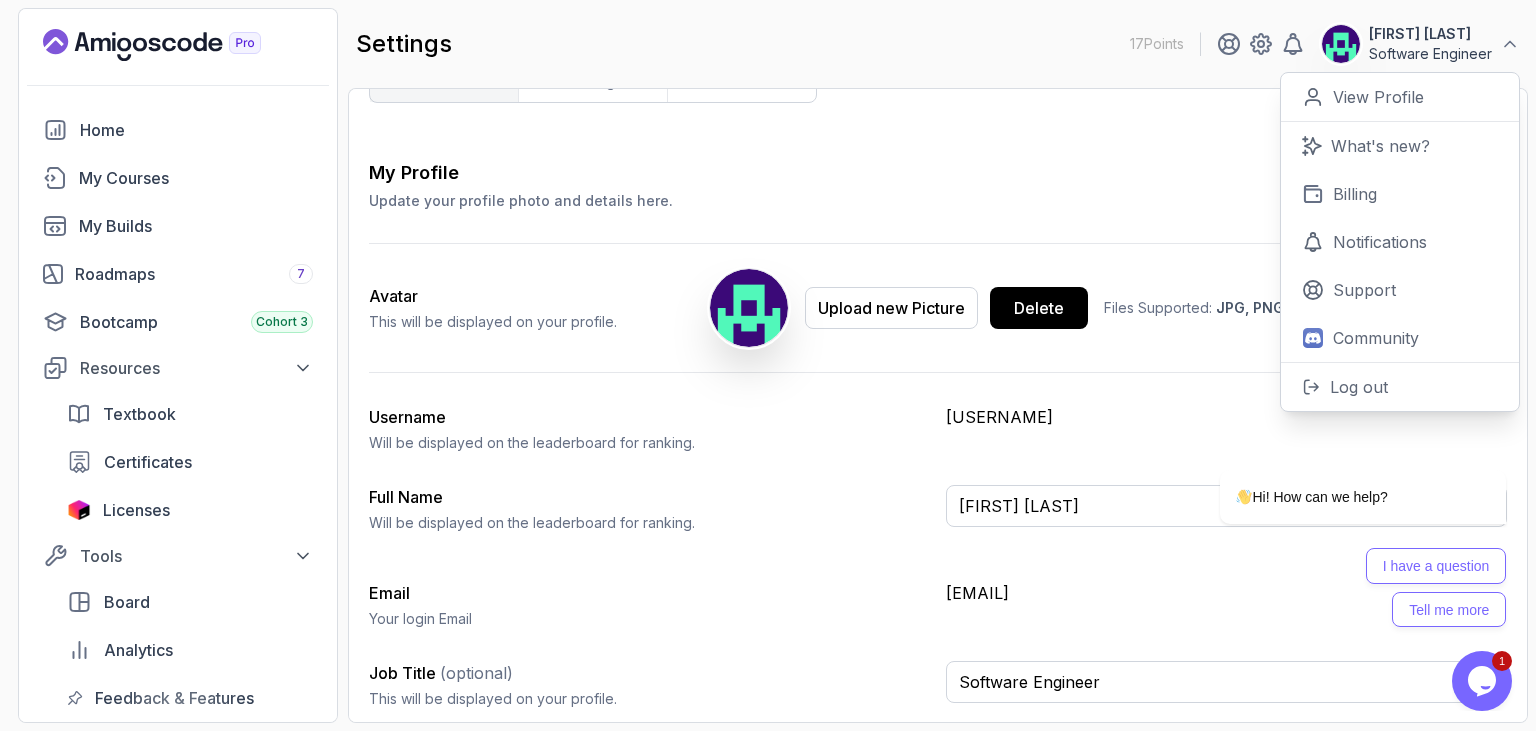 click on "[USERNAME]" at bounding box center (1226, 417) 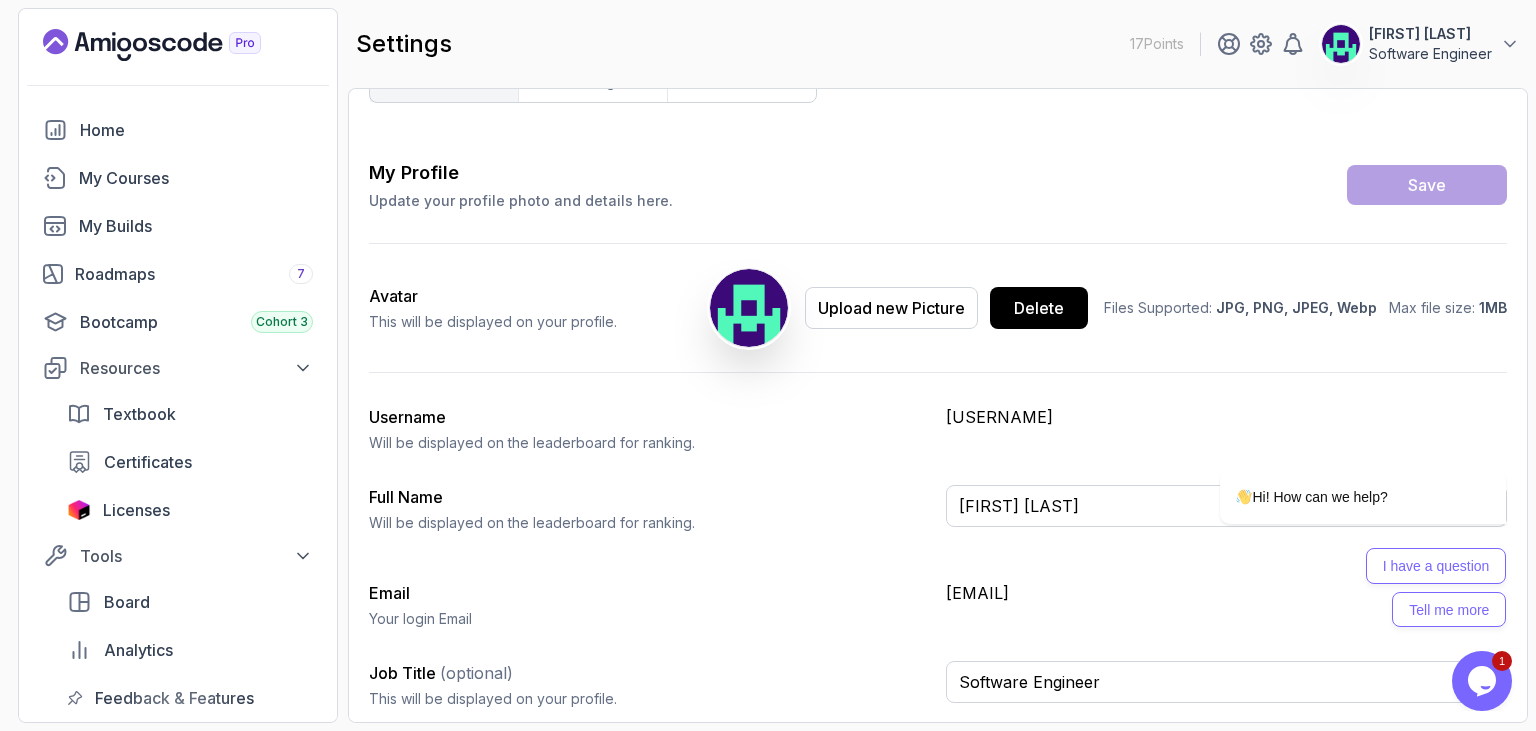 click on "[USERNAME]" at bounding box center (1226, 417) 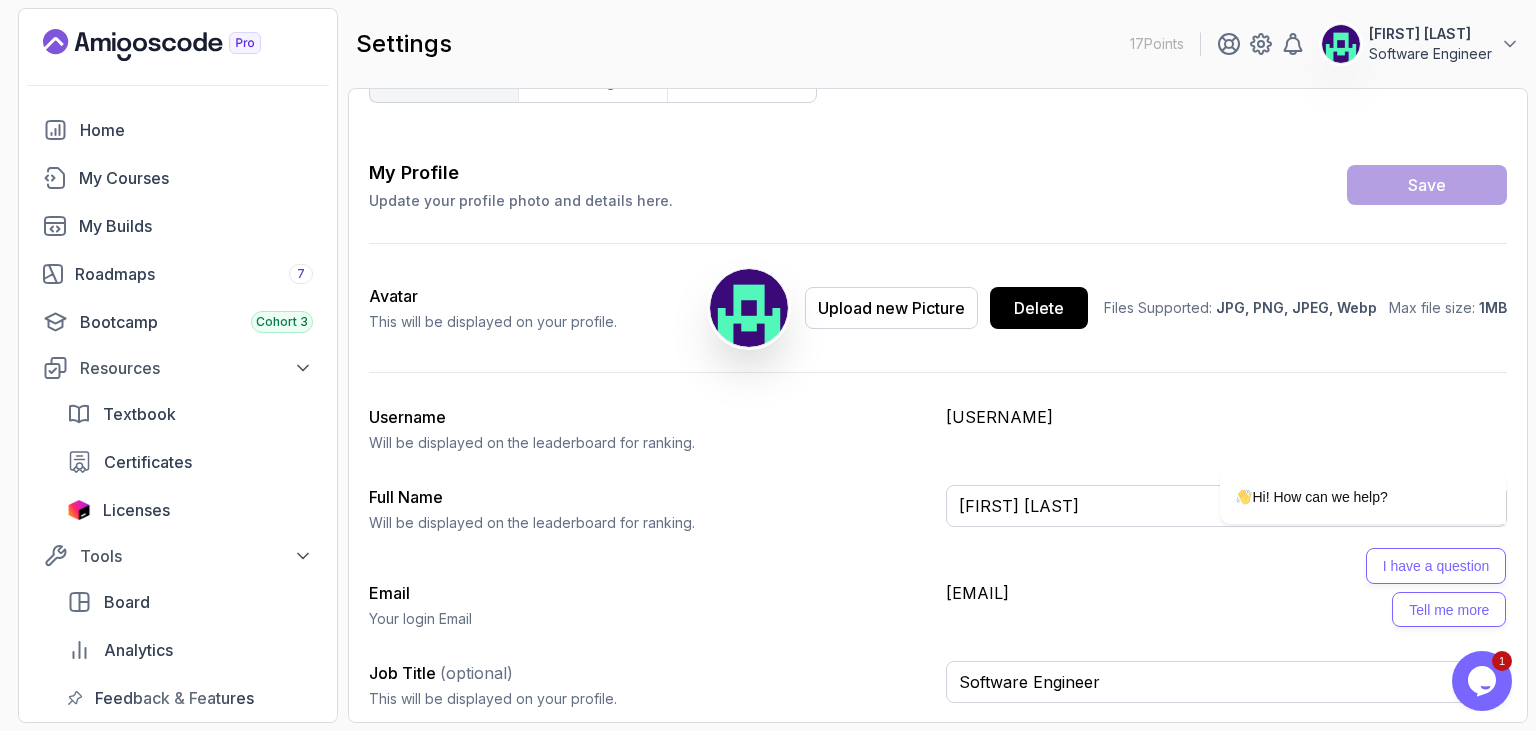 click on "Will be displayed on the leaderboard for ranking." at bounding box center (649, 443) 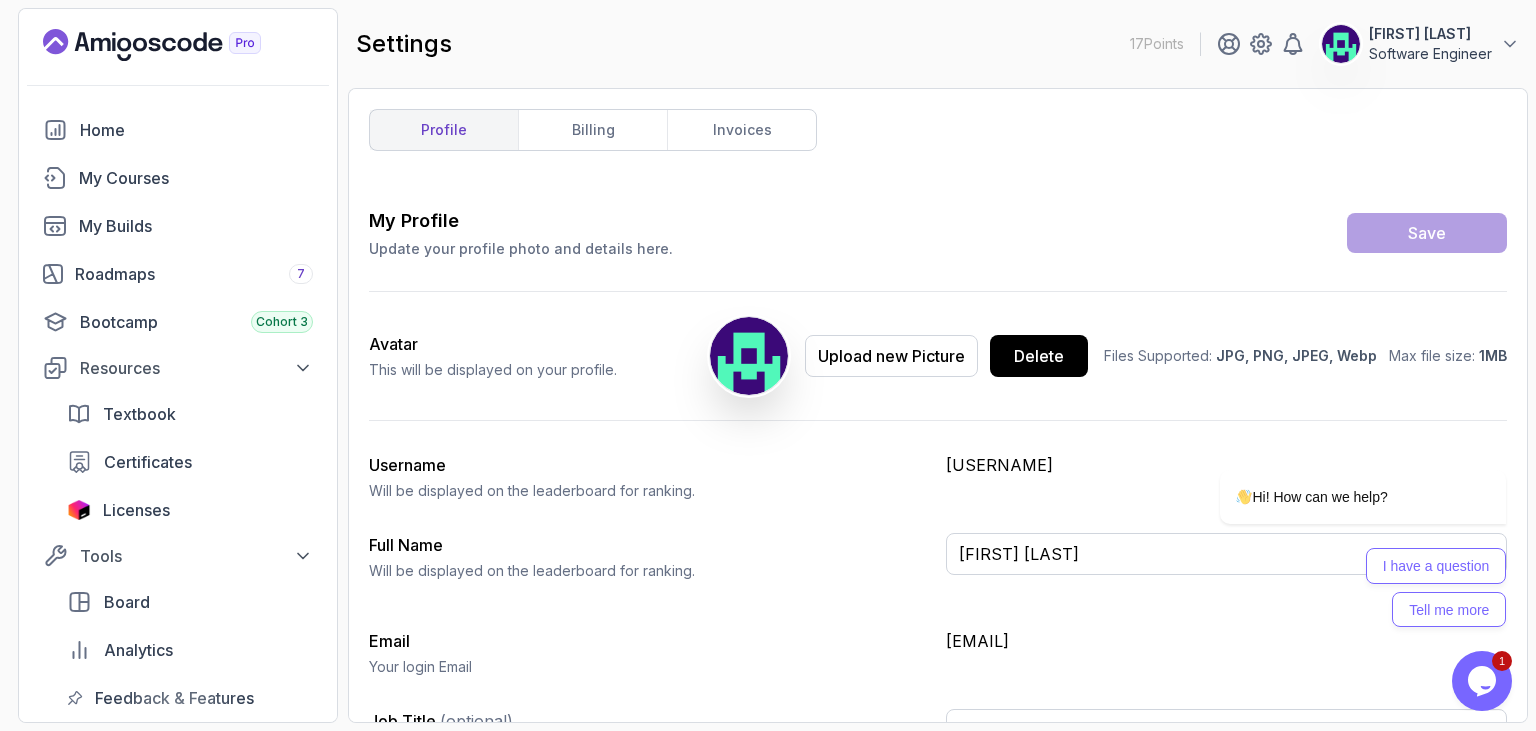 click 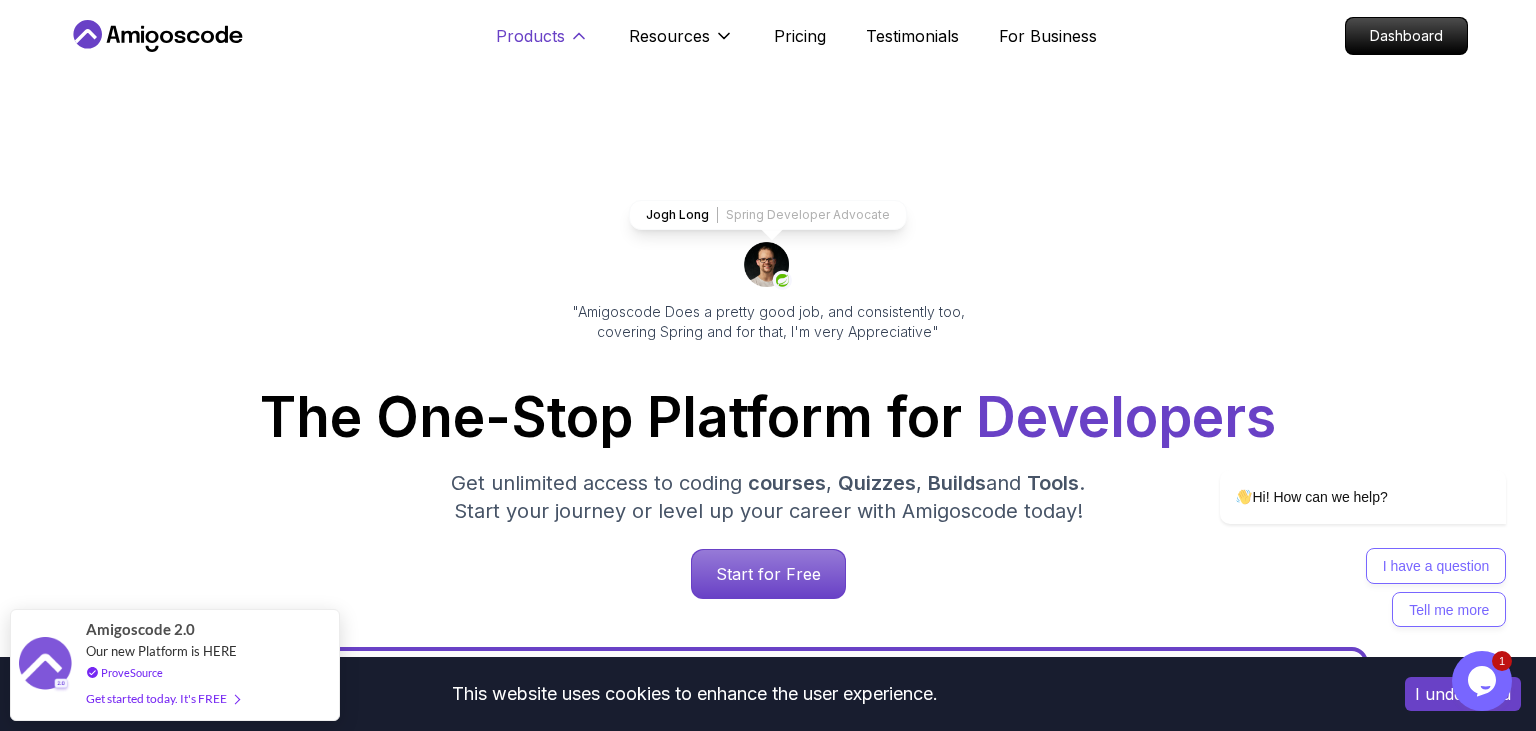 click on "Products" at bounding box center [530, 36] 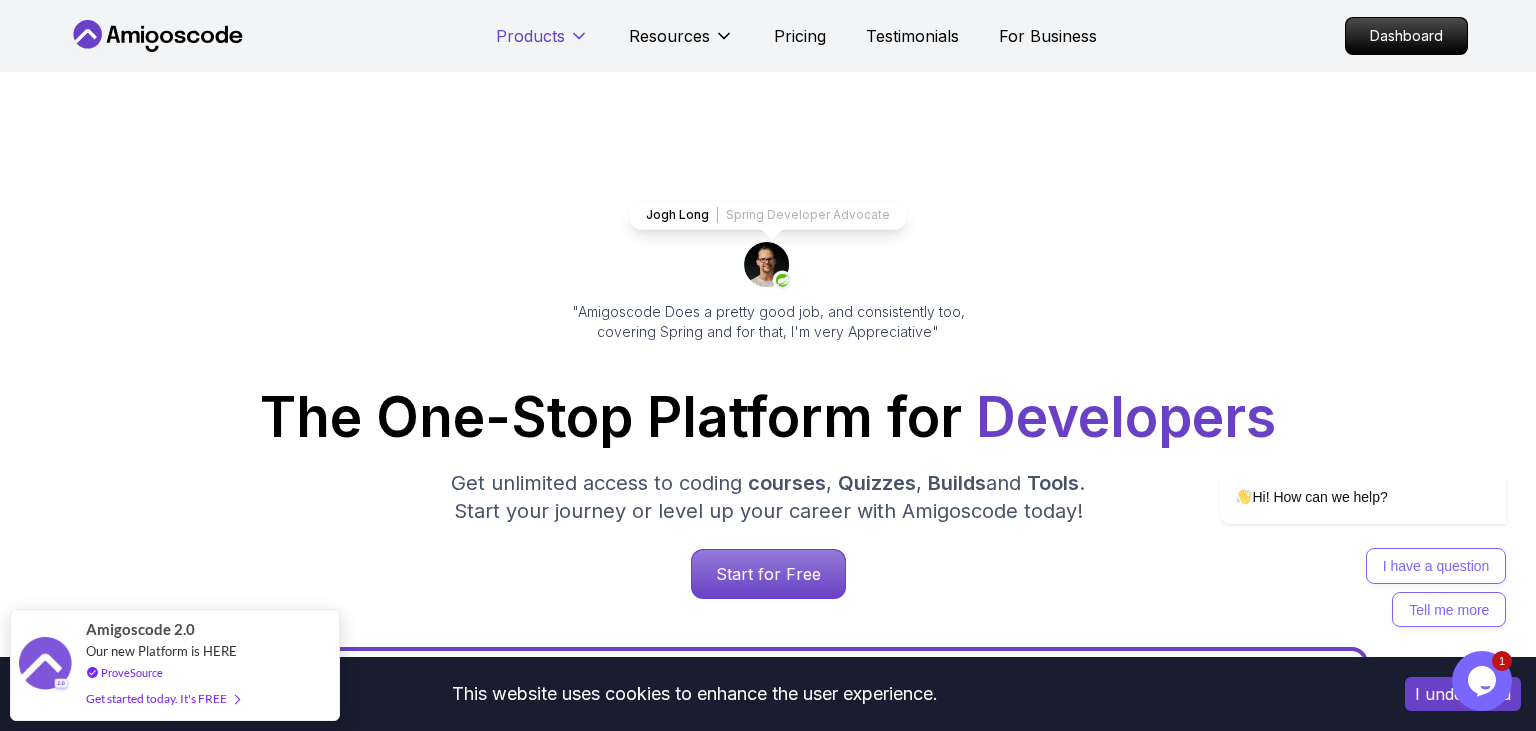 click on "Products" at bounding box center (530, 36) 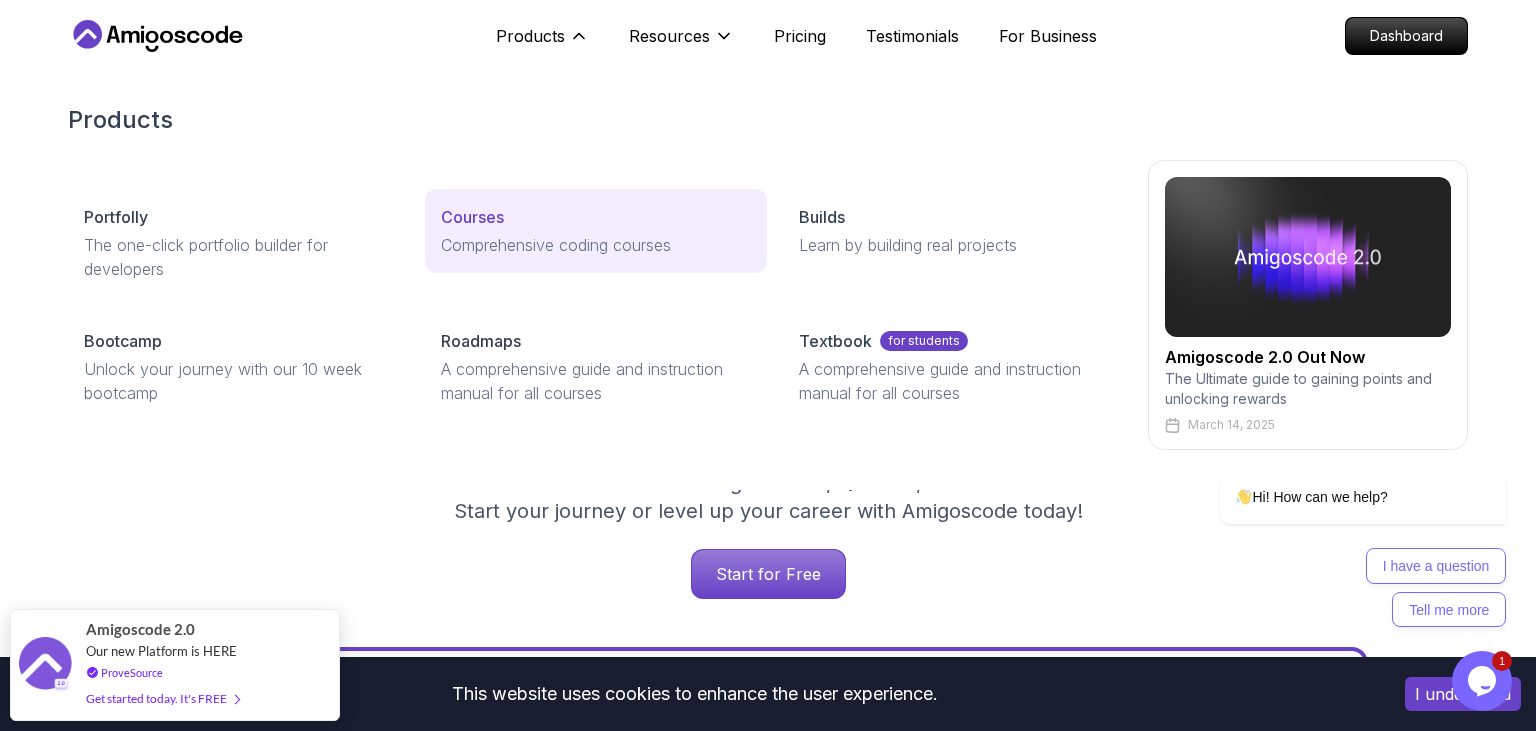click on "Comprehensive coding courses" at bounding box center [595, 245] 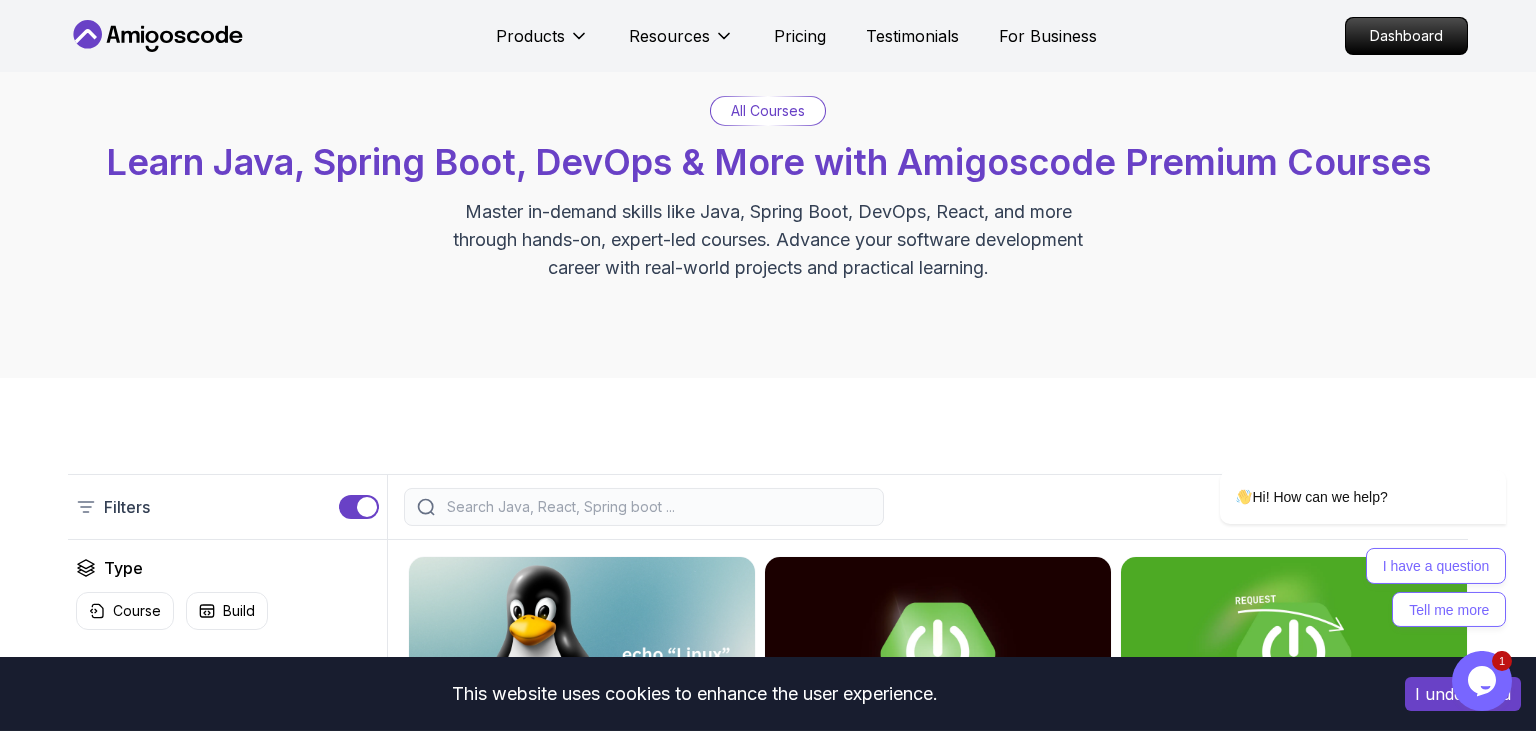 scroll, scrollTop: 105, scrollLeft: 0, axis: vertical 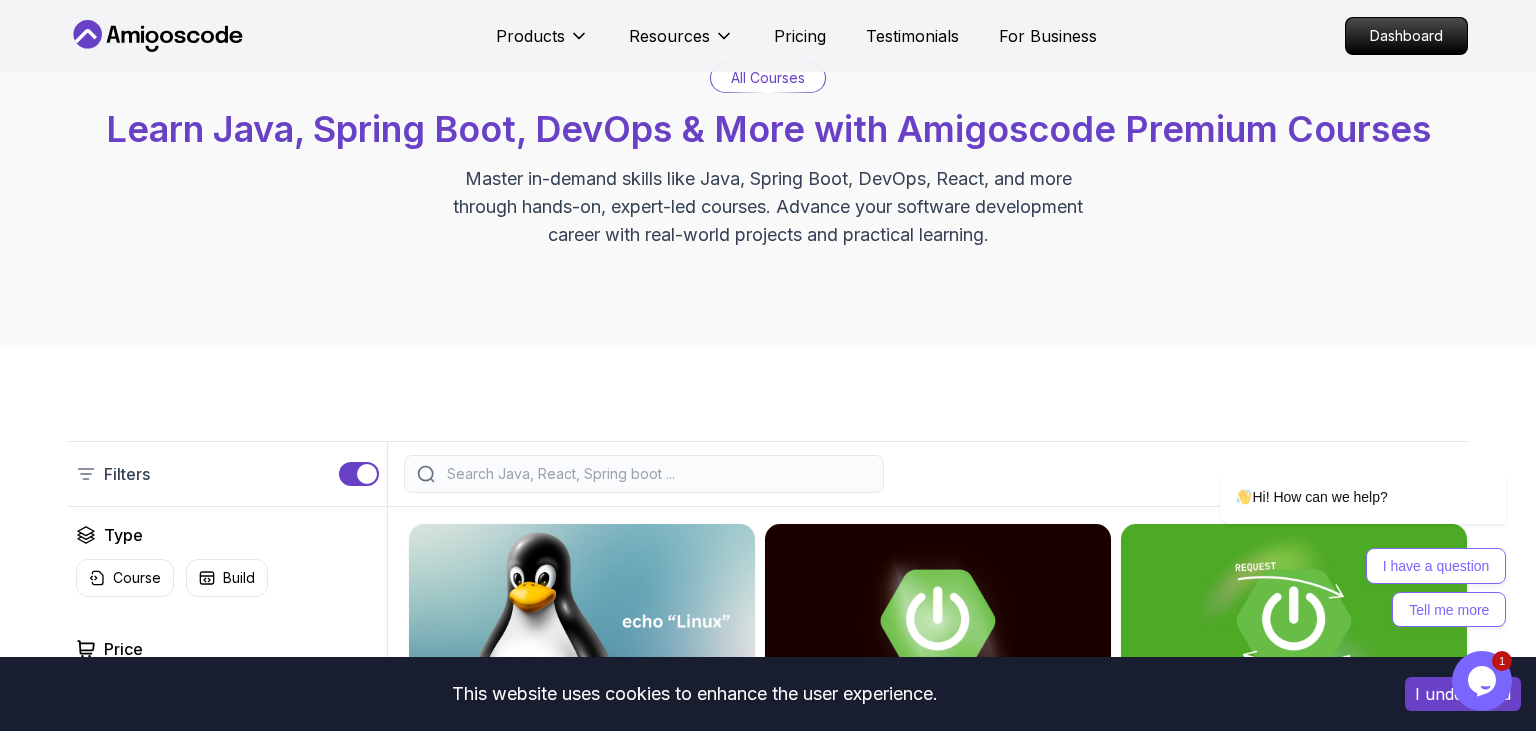 click at bounding box center [657, 474] 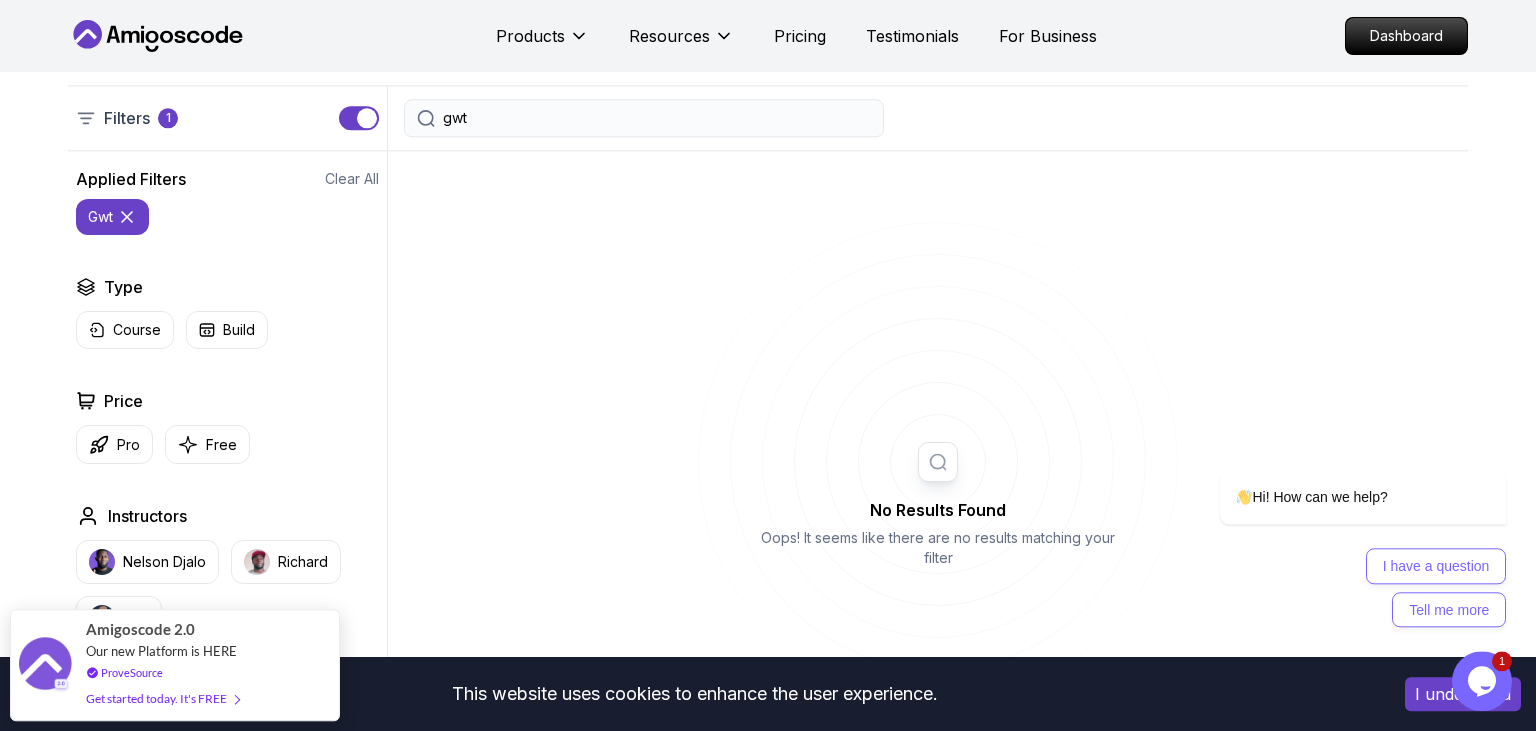 scroll, scrollTop: 422, scrollLeft: 0, axis: vertical 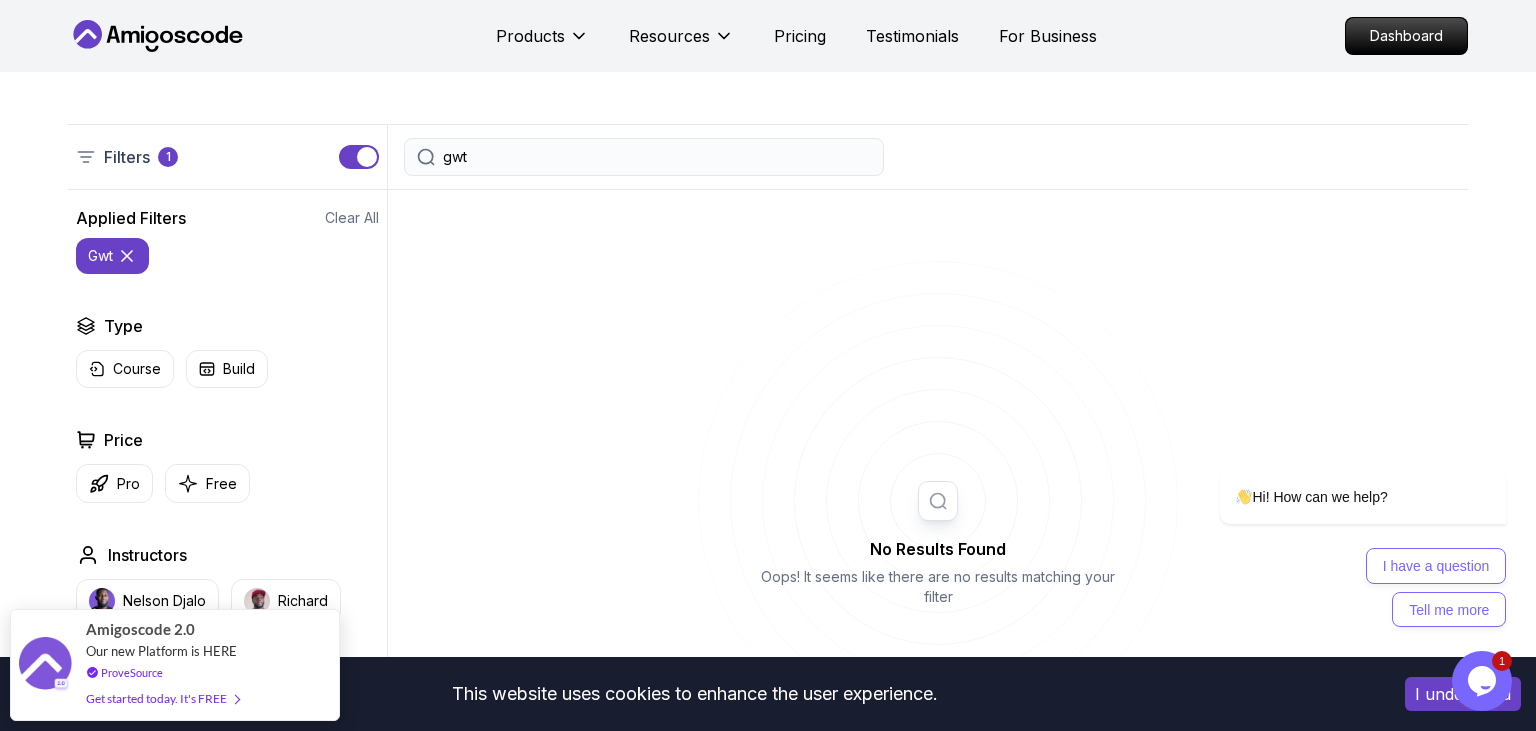 drag, startPoint x: 515, startPoint y: 150, endPoint x: 386, endPoint y: 149, distance: 129.00388 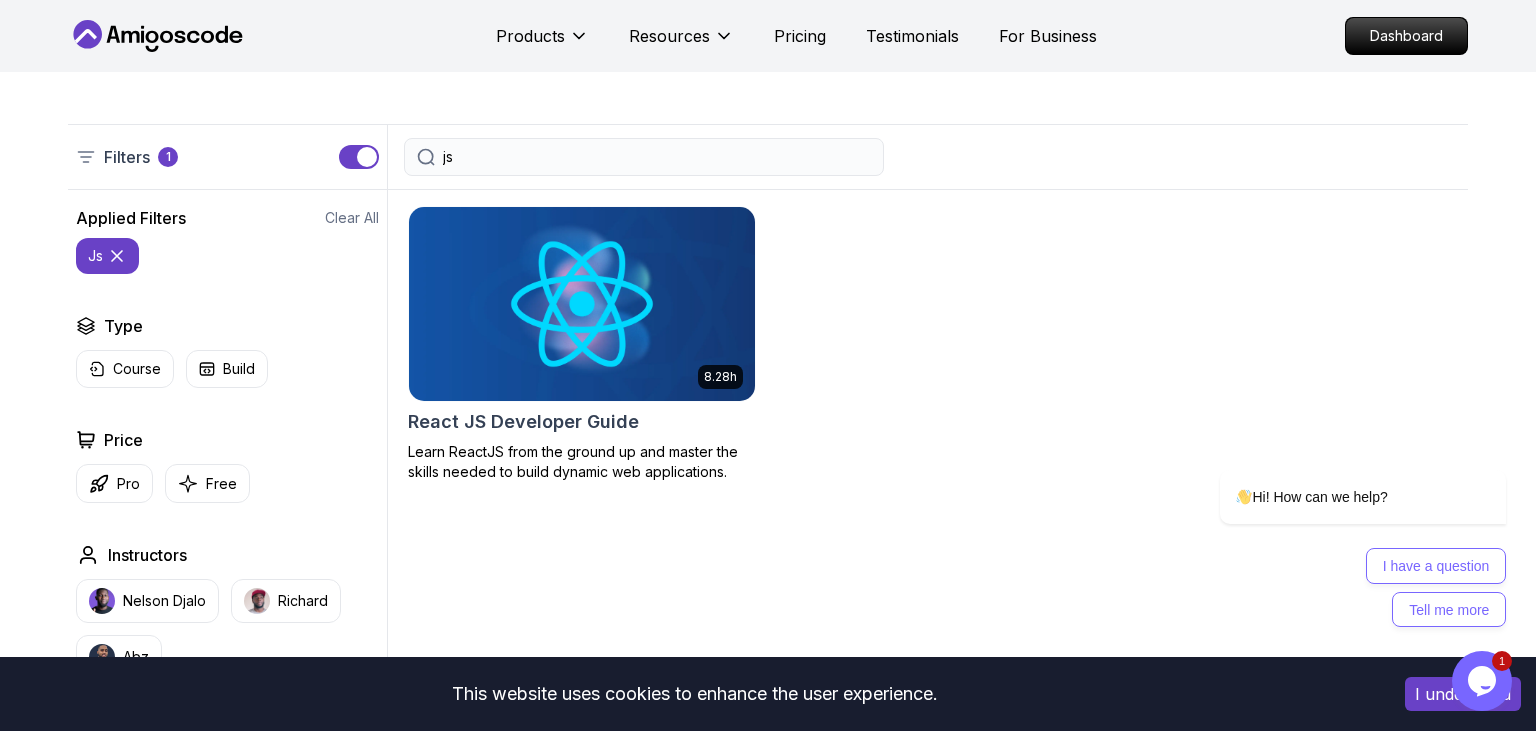 type on "j" 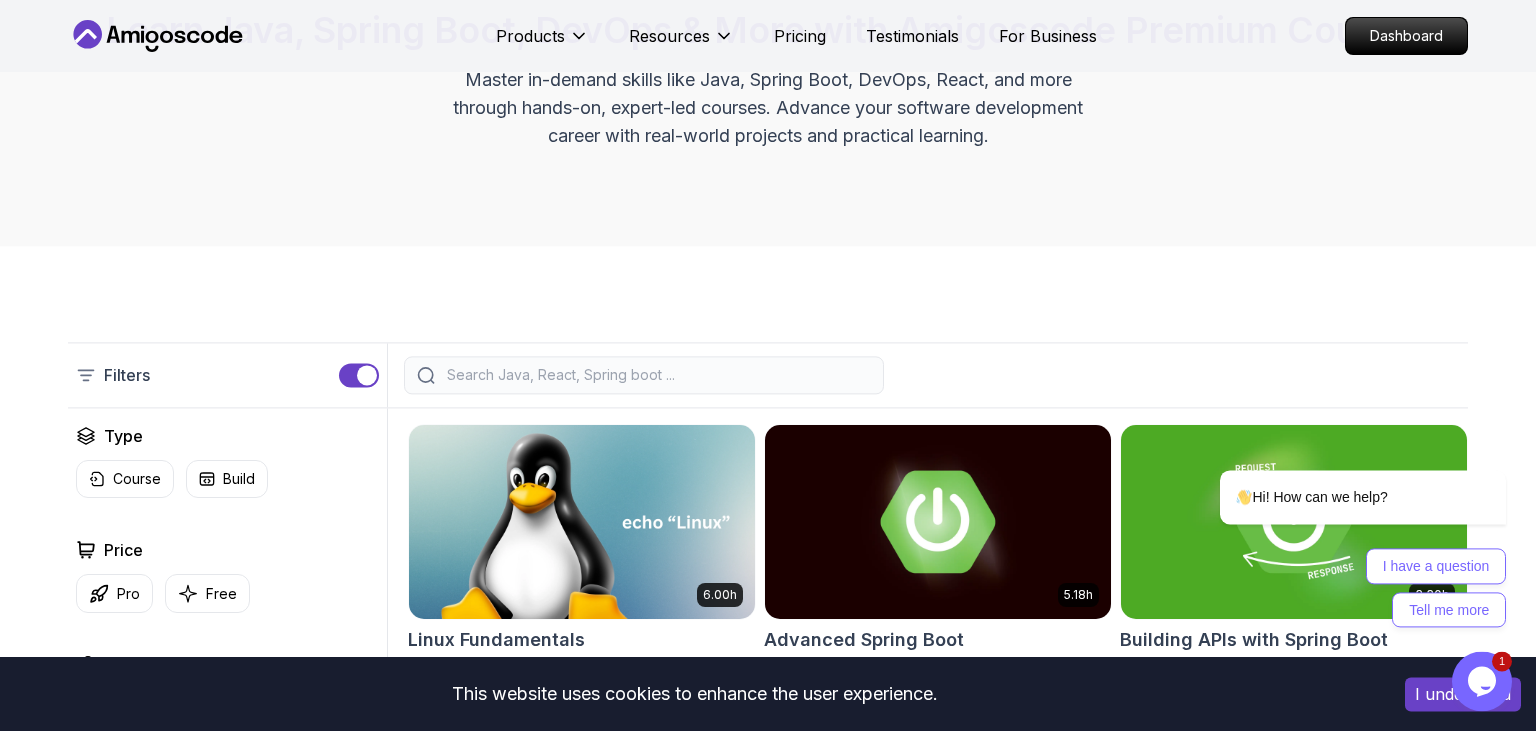 scroll, scrollTop: 211, scrollLeft: 0, axis: vertical 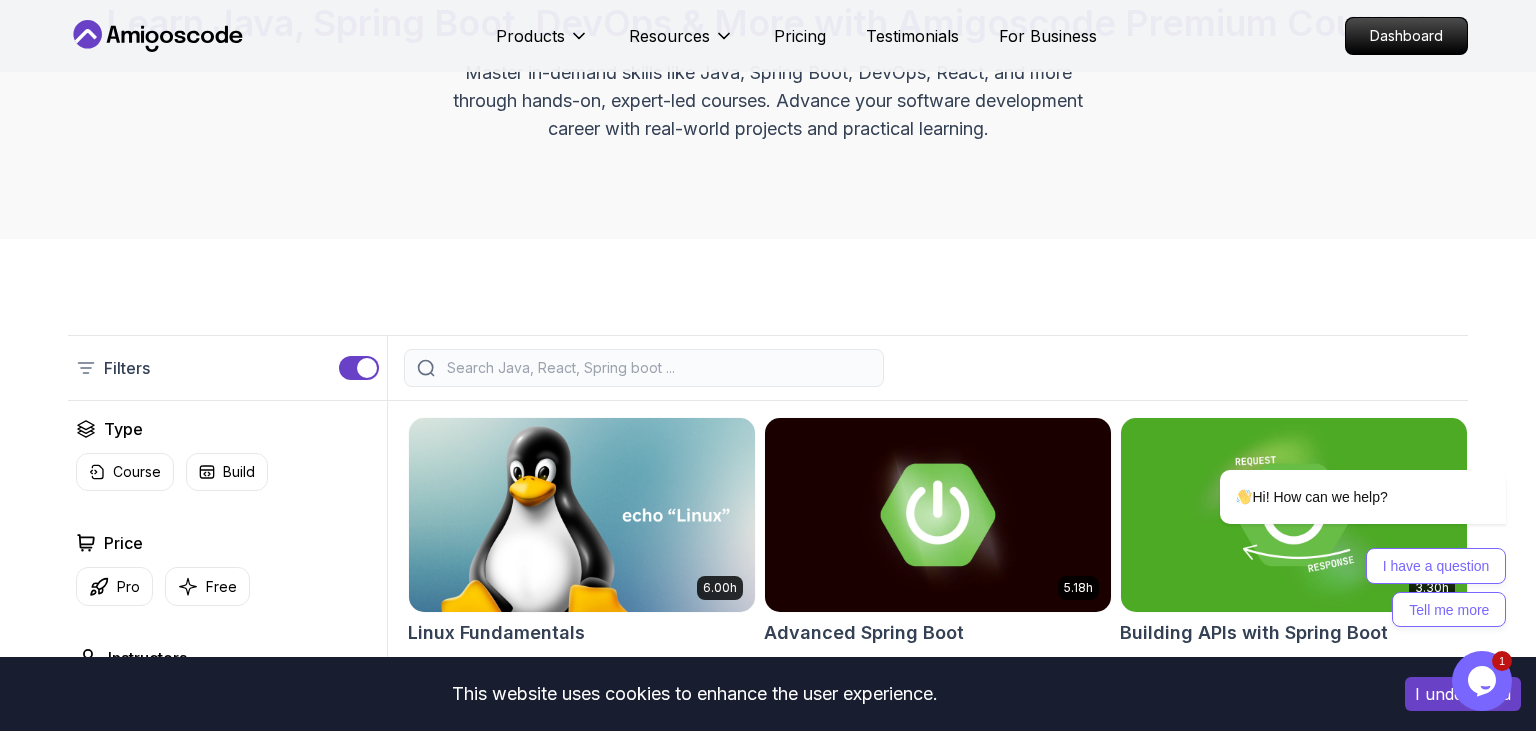 click at bounding box center (657, 368) 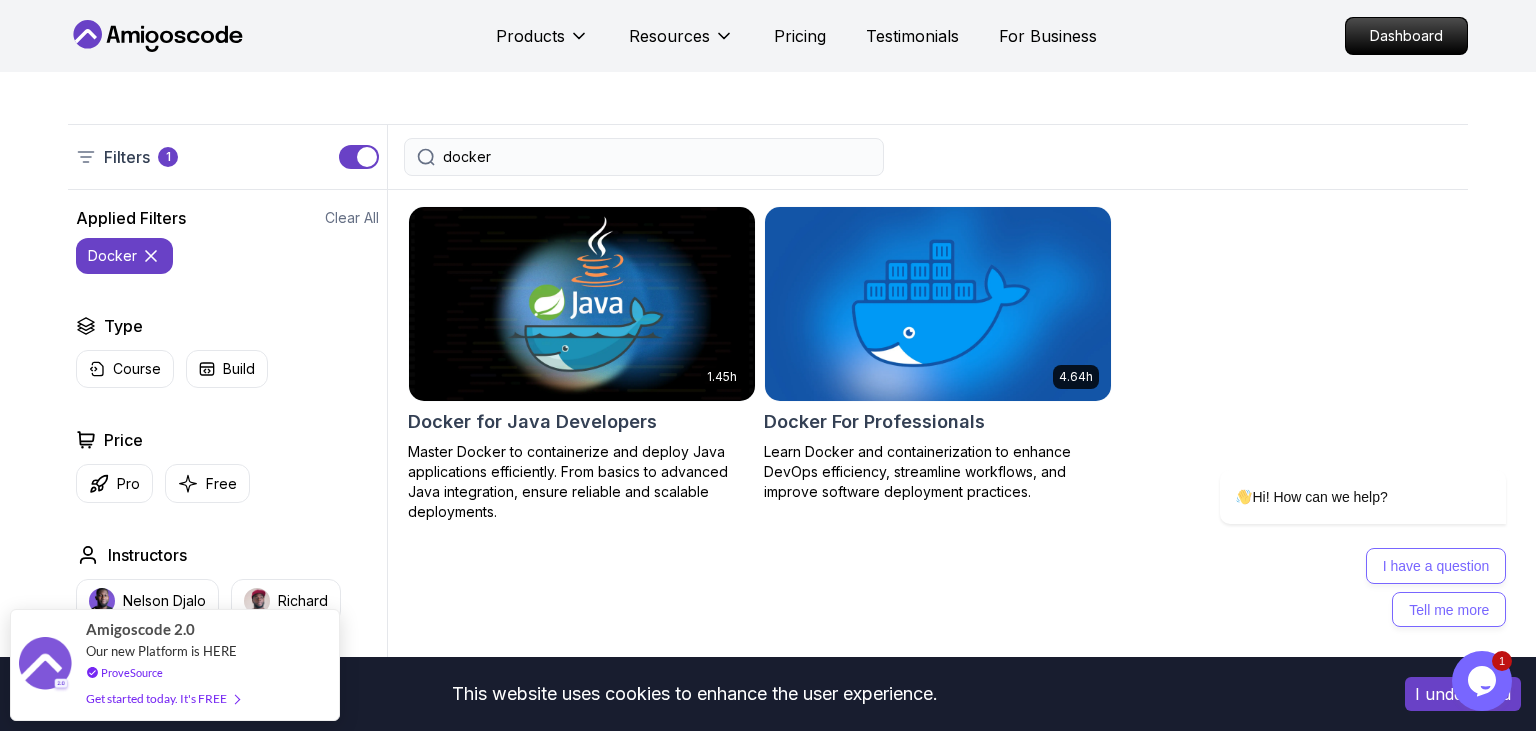 scroll, scrollTop: 0, scrollLeft: 0, axis: both 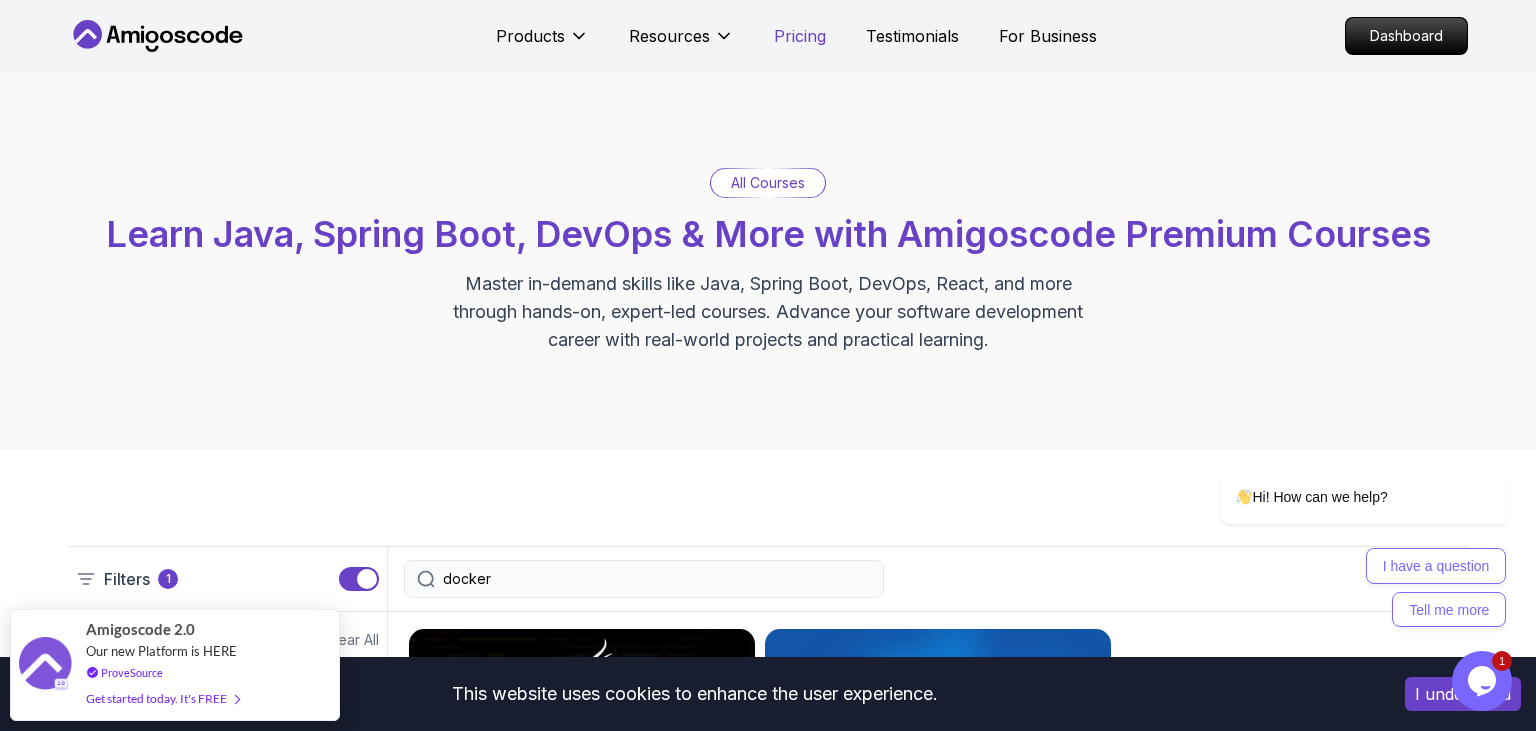 type on "docker" 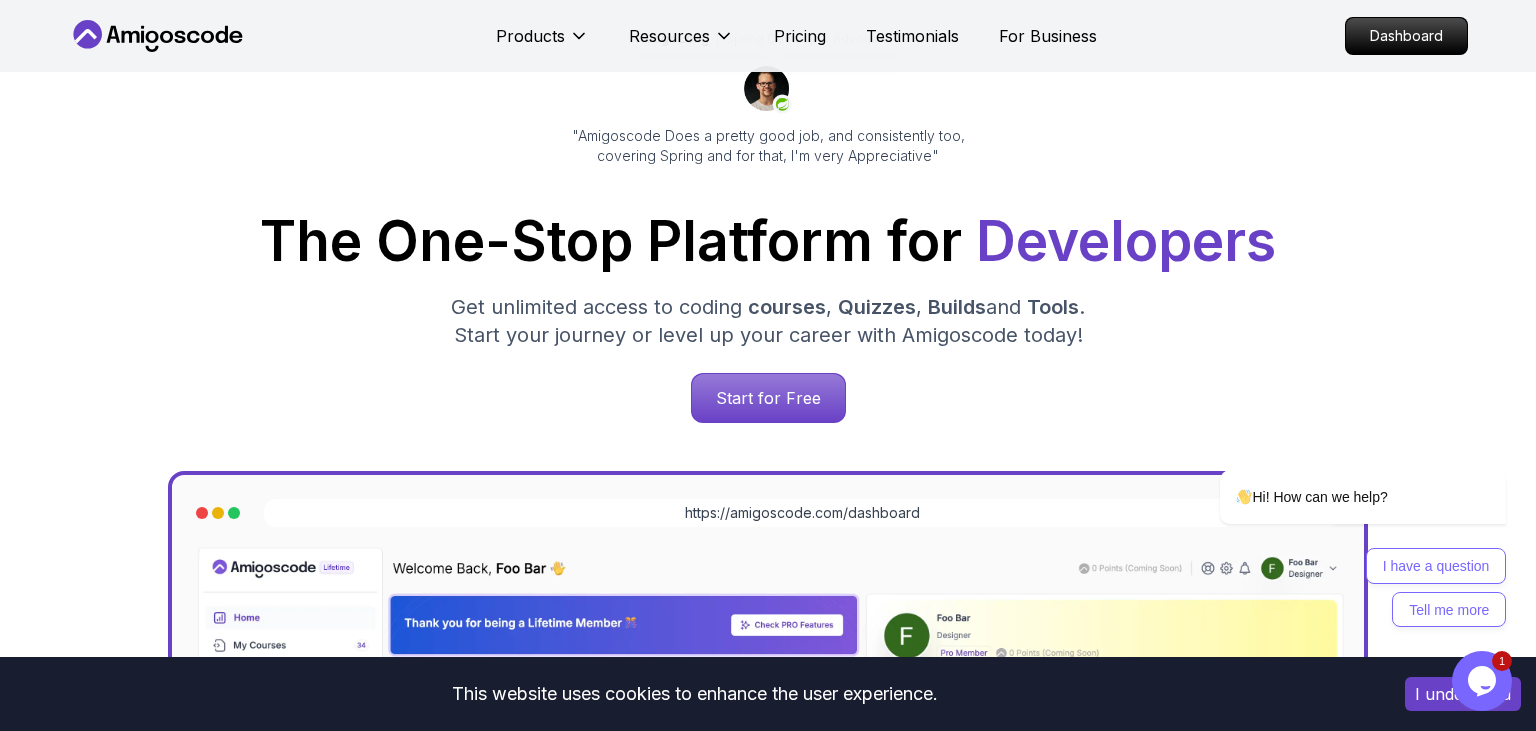 scroll, scrollTop: 0, scrollLeft: 0, axis: both 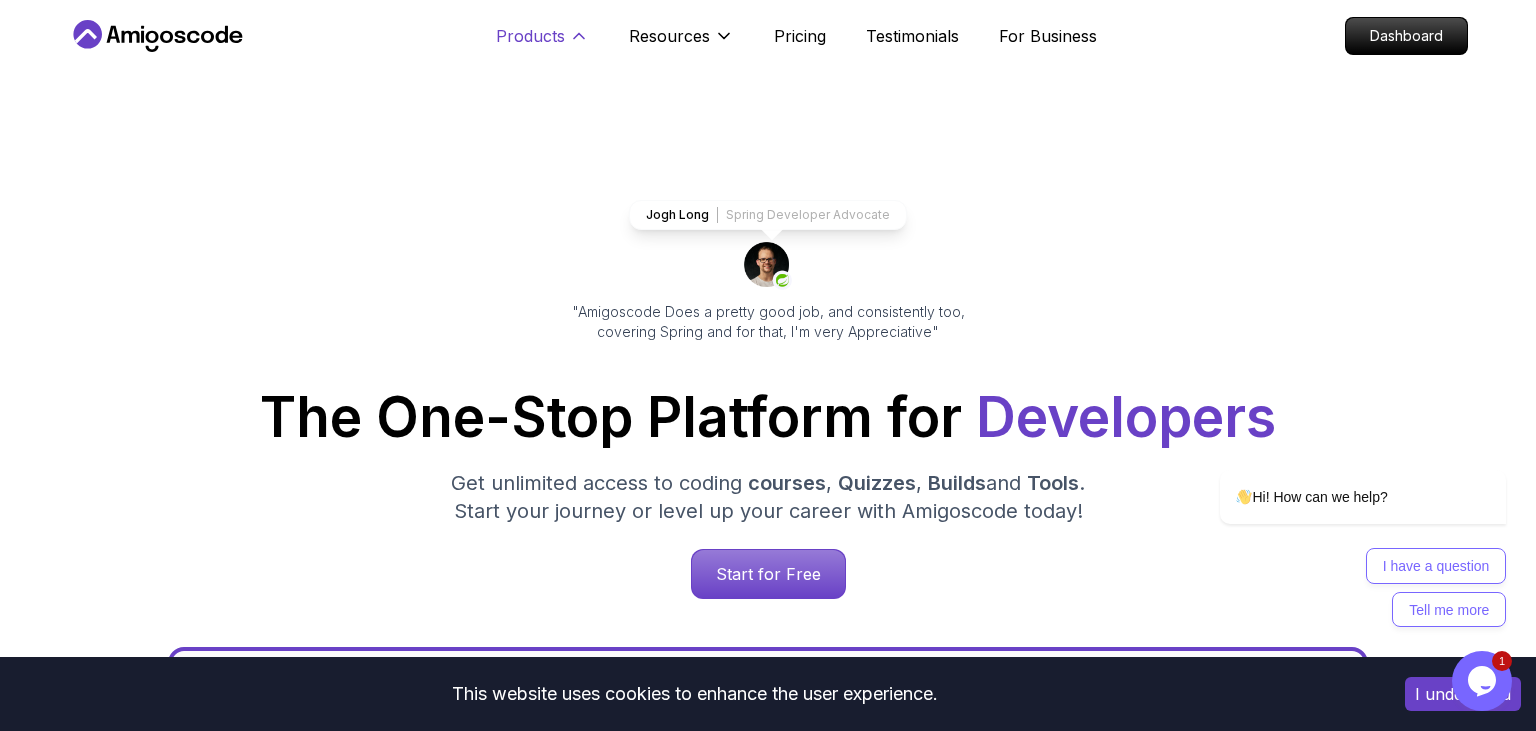 click on "Products" at bounding box center (530, 36) 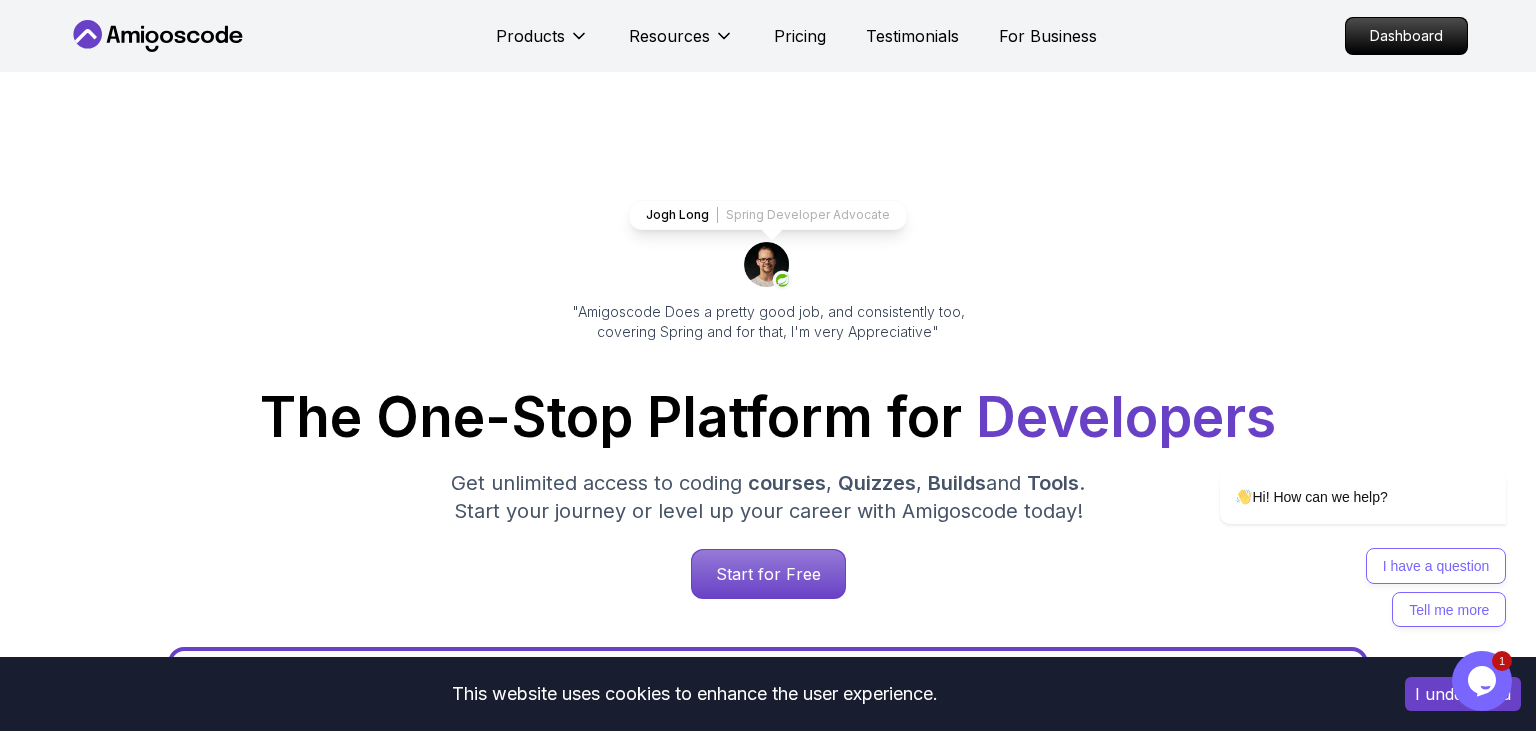 click on "Products Resources Pricing Testimonials For Business" at bounding box center (796, 36) 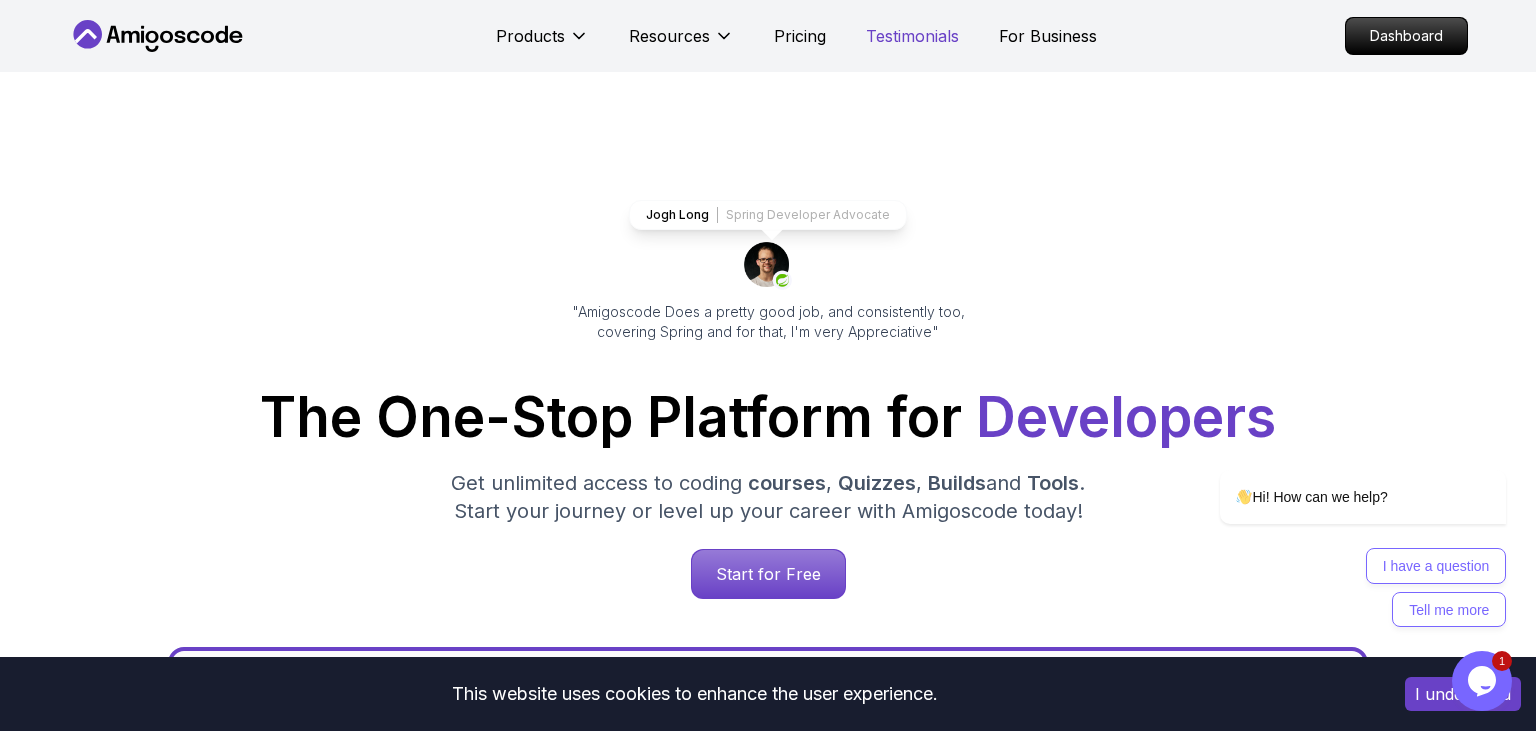 click on "Testimonials" at bounding box center (912, 36) 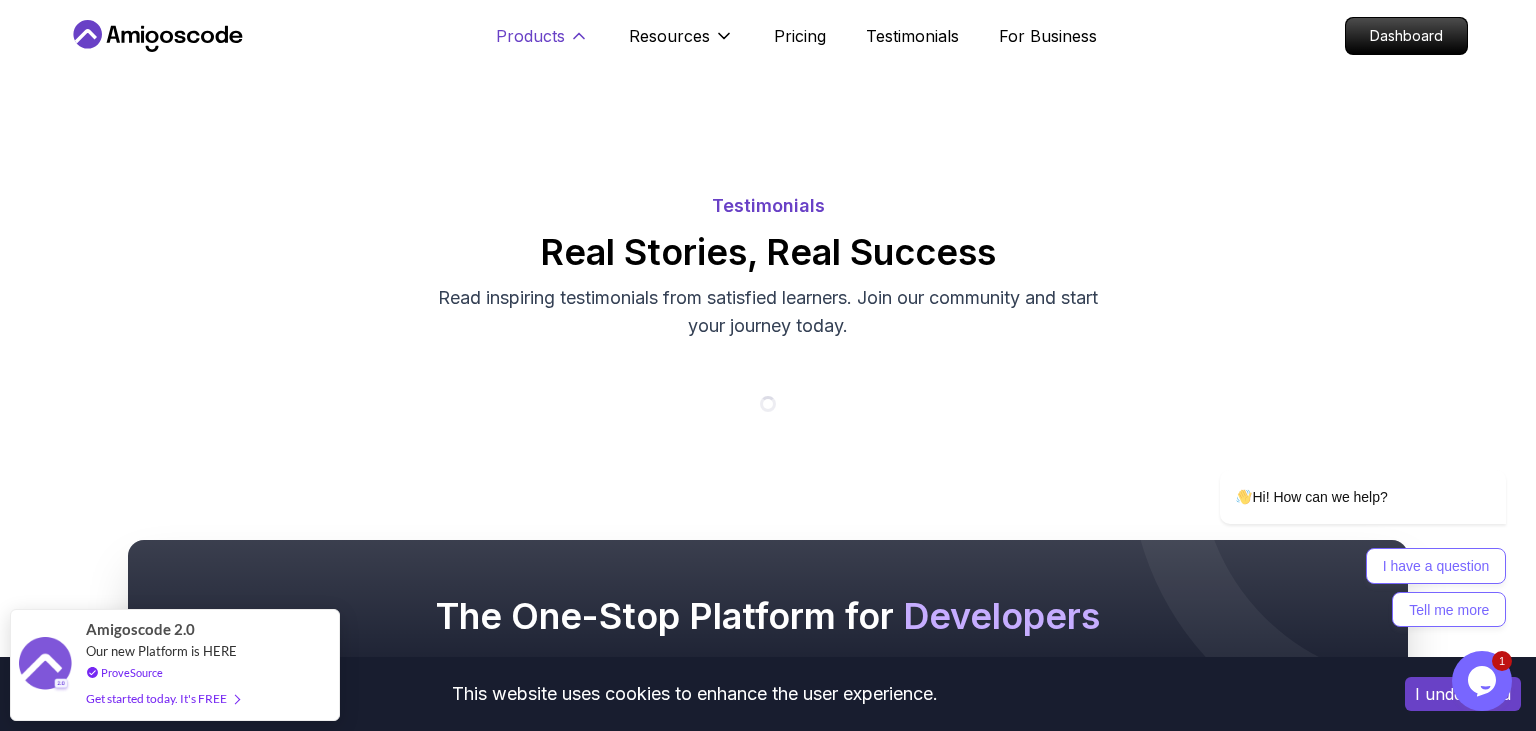 click on "Products" at bounding box center (530, 36) 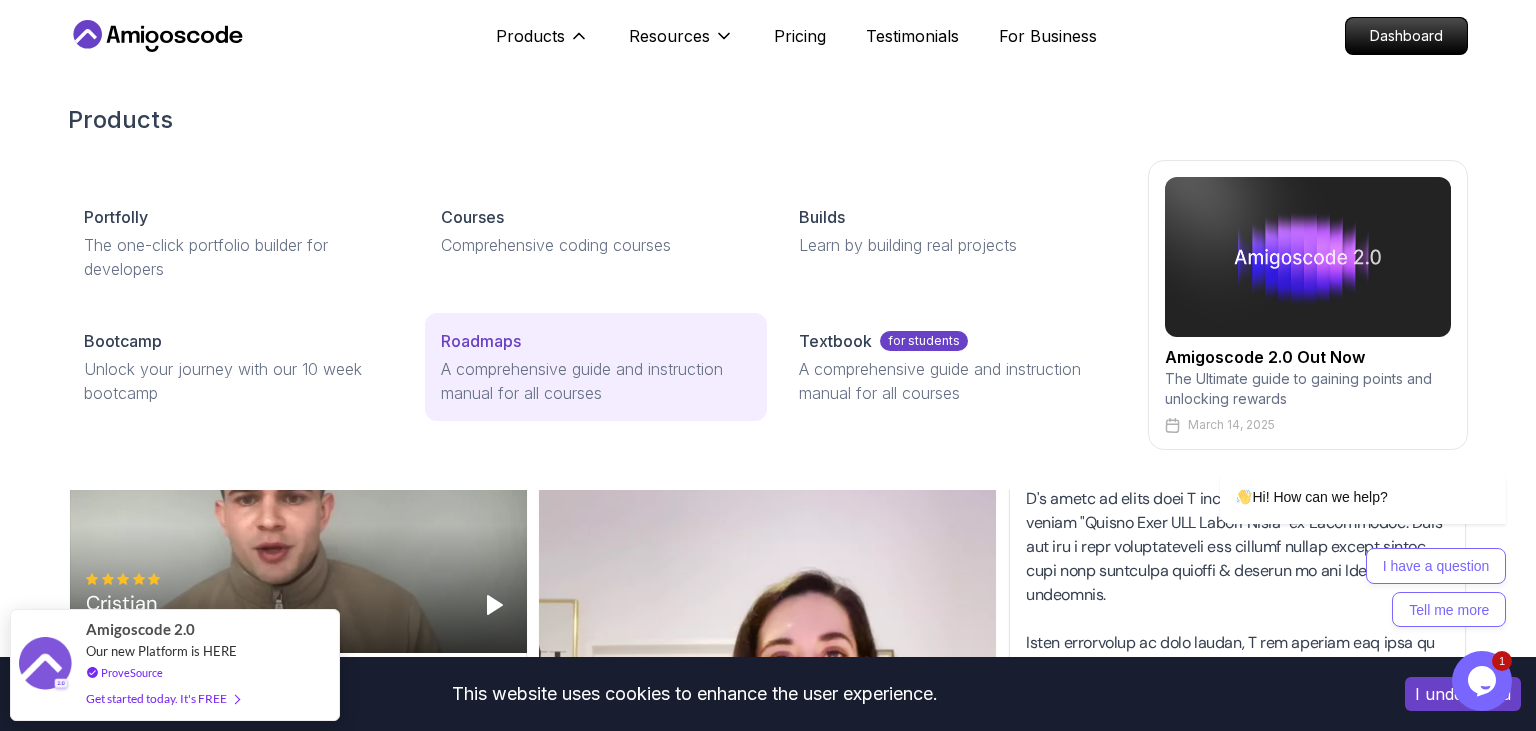 click on "A comprehensive guide and instruction manual for all courses" at bounding box center (595, 381) 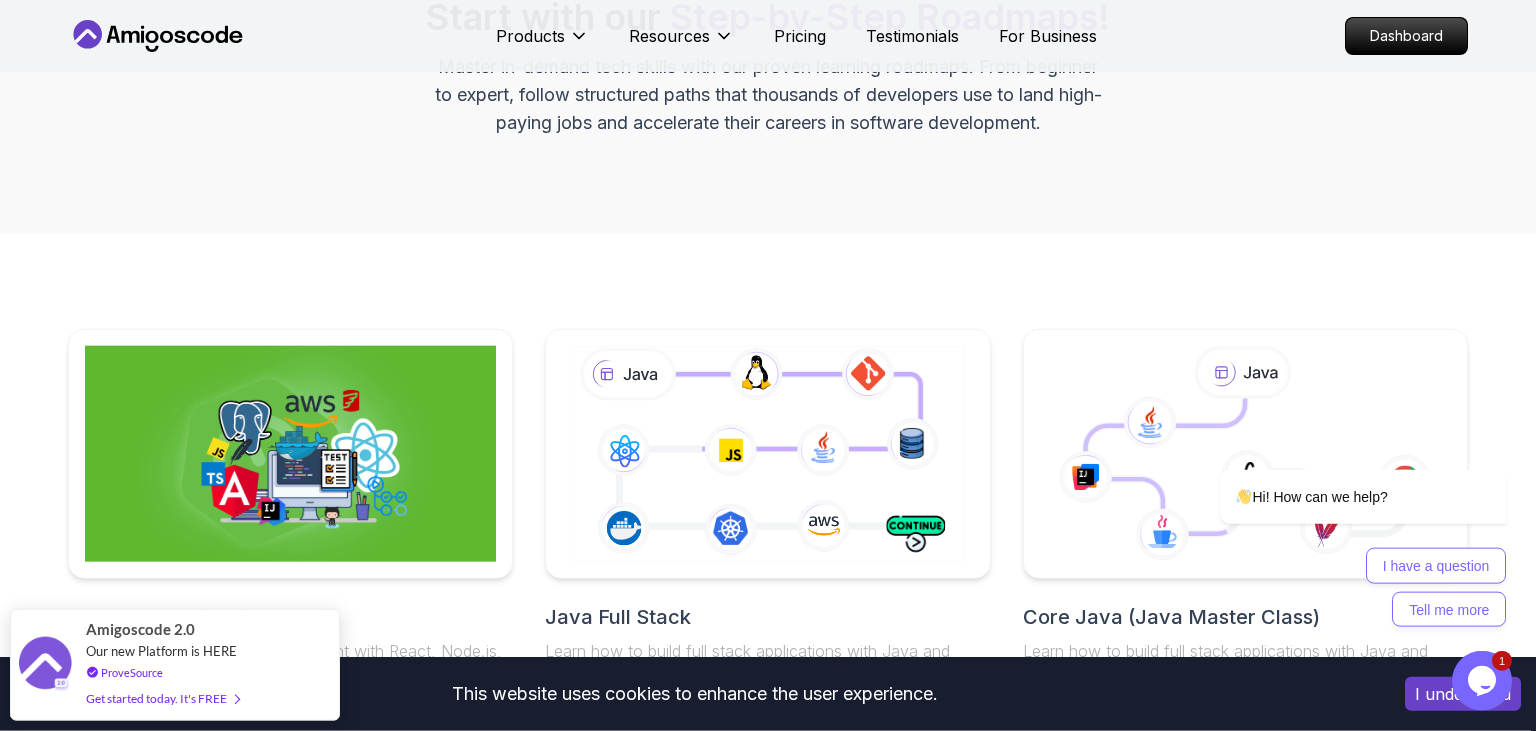 scroll, scrollTop: 211, scrollLeft: 0, axis: vertical 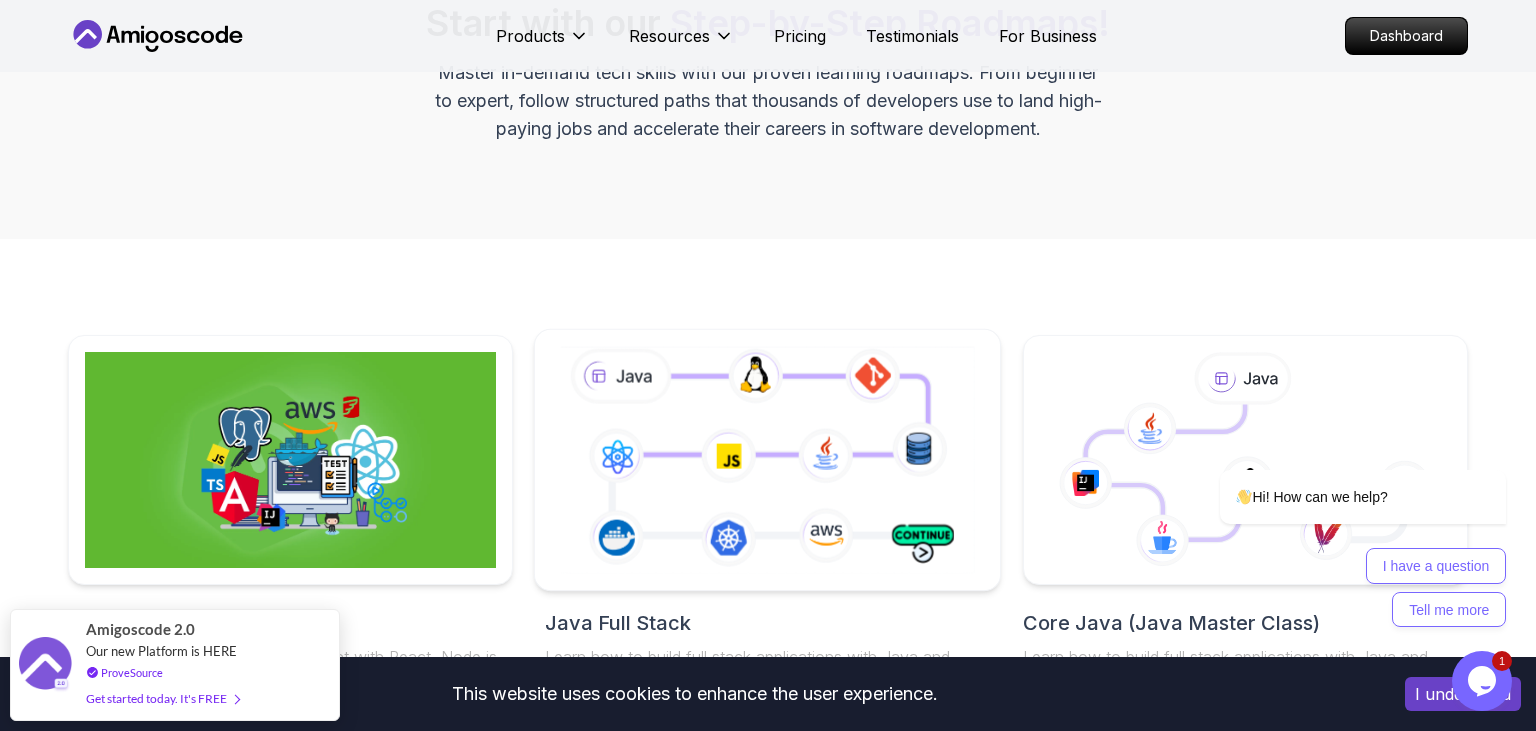 click 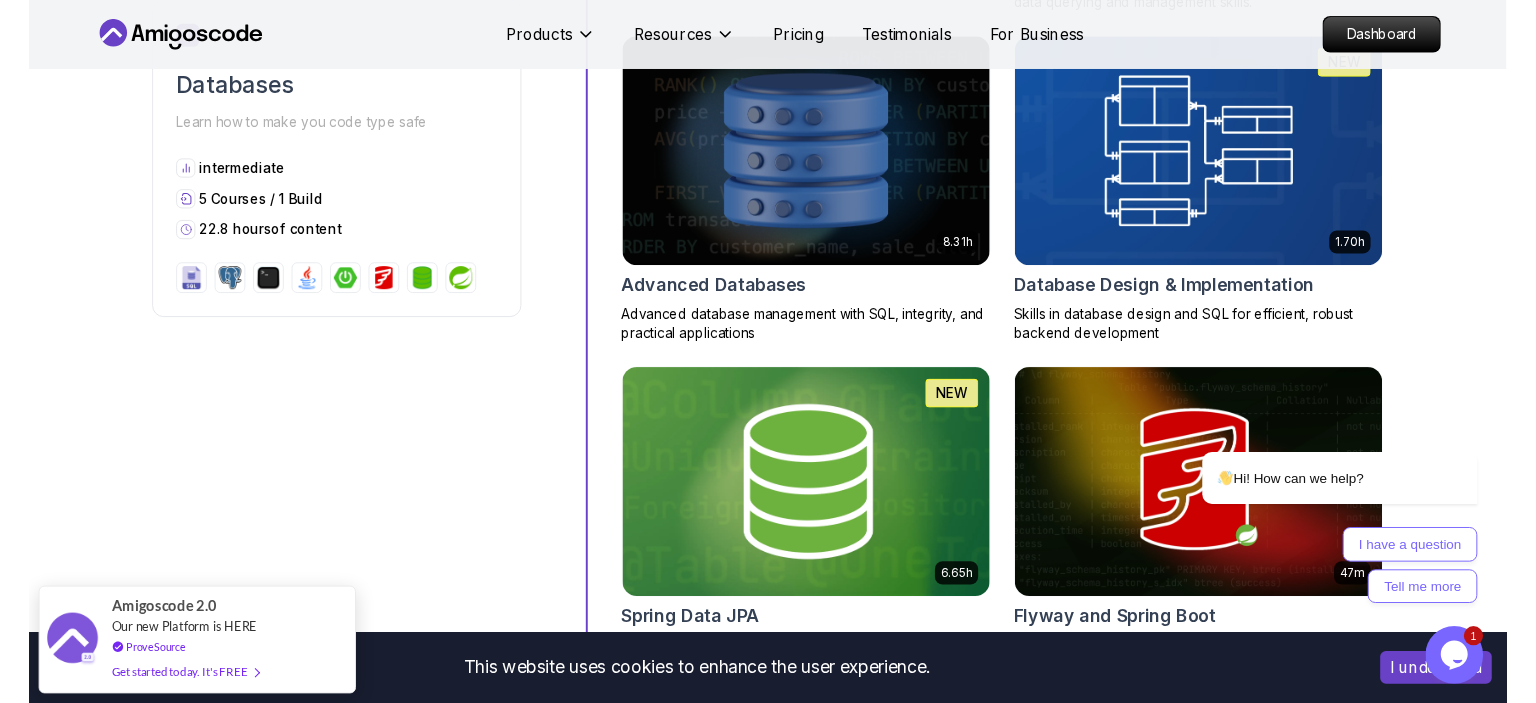 scroll, scrollTop: 4646, scrollLeft: 0, axis: vertical 